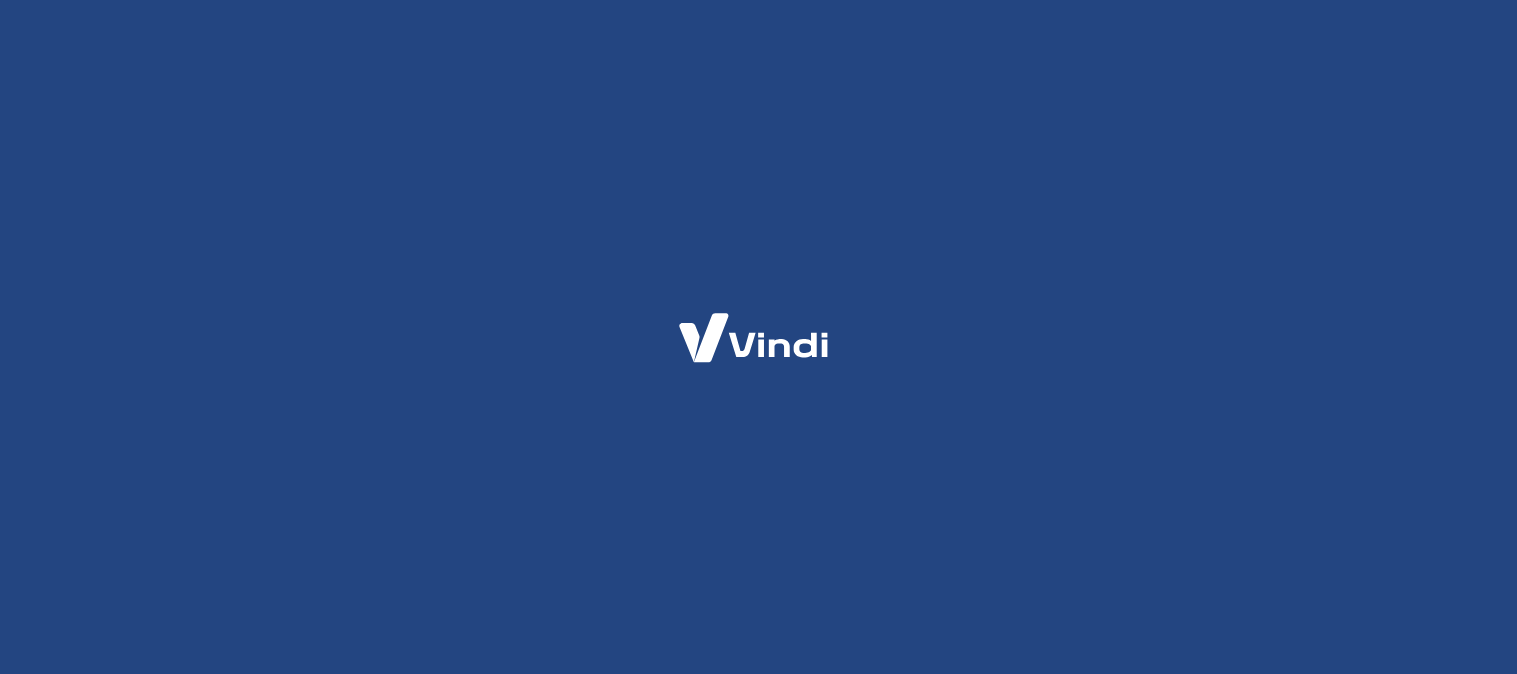 scroll, scrollTop: 0, scrollLeft: 0, axis: both 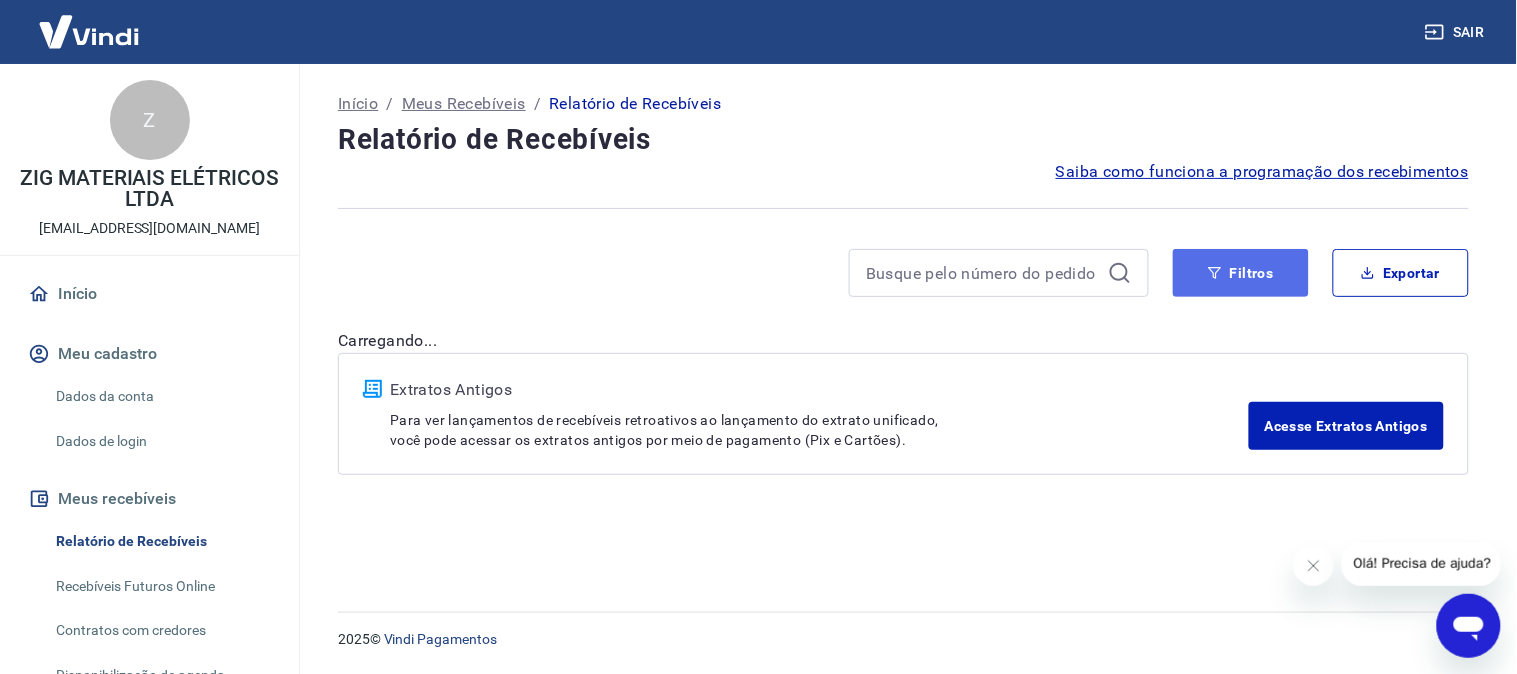 click on "Filtros" at bounding box center (1241, 273) 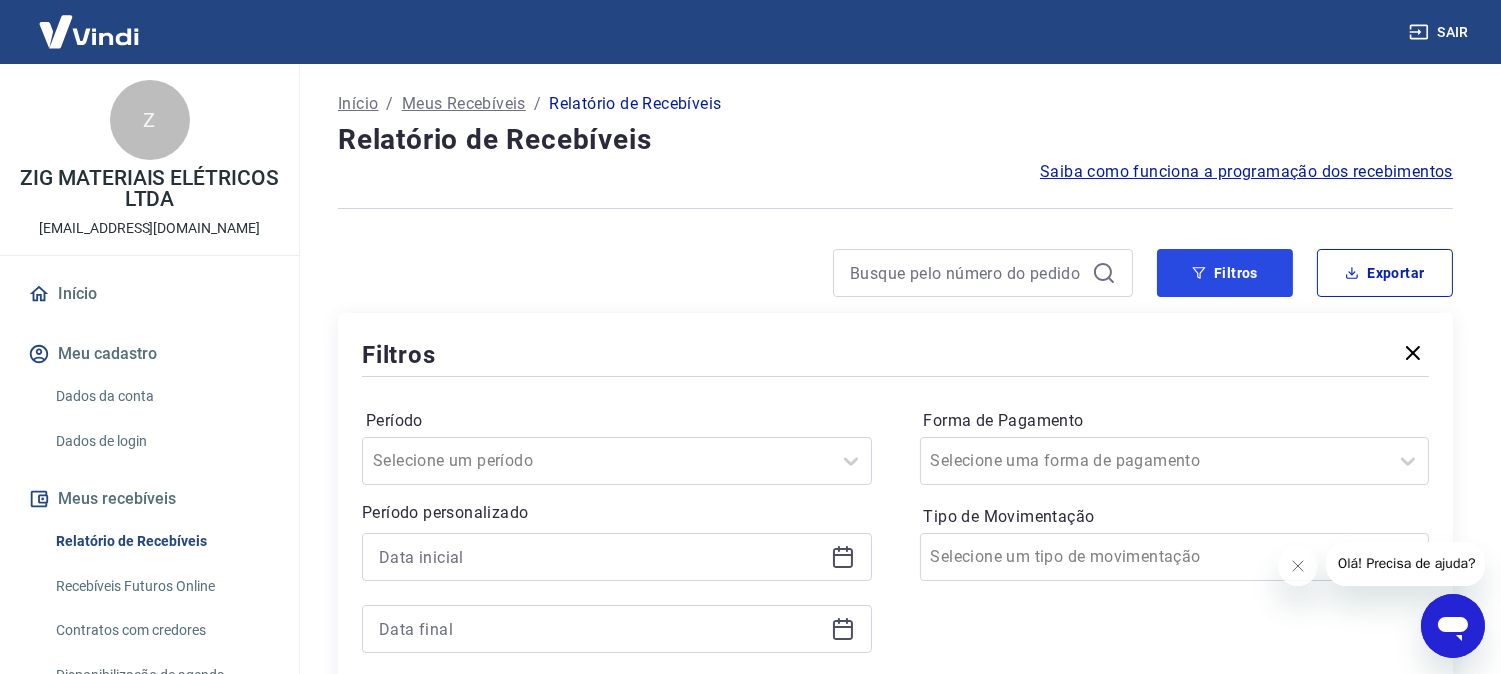 scroll, scrollTop: 111, scrollLeft: 0, axis: vertical 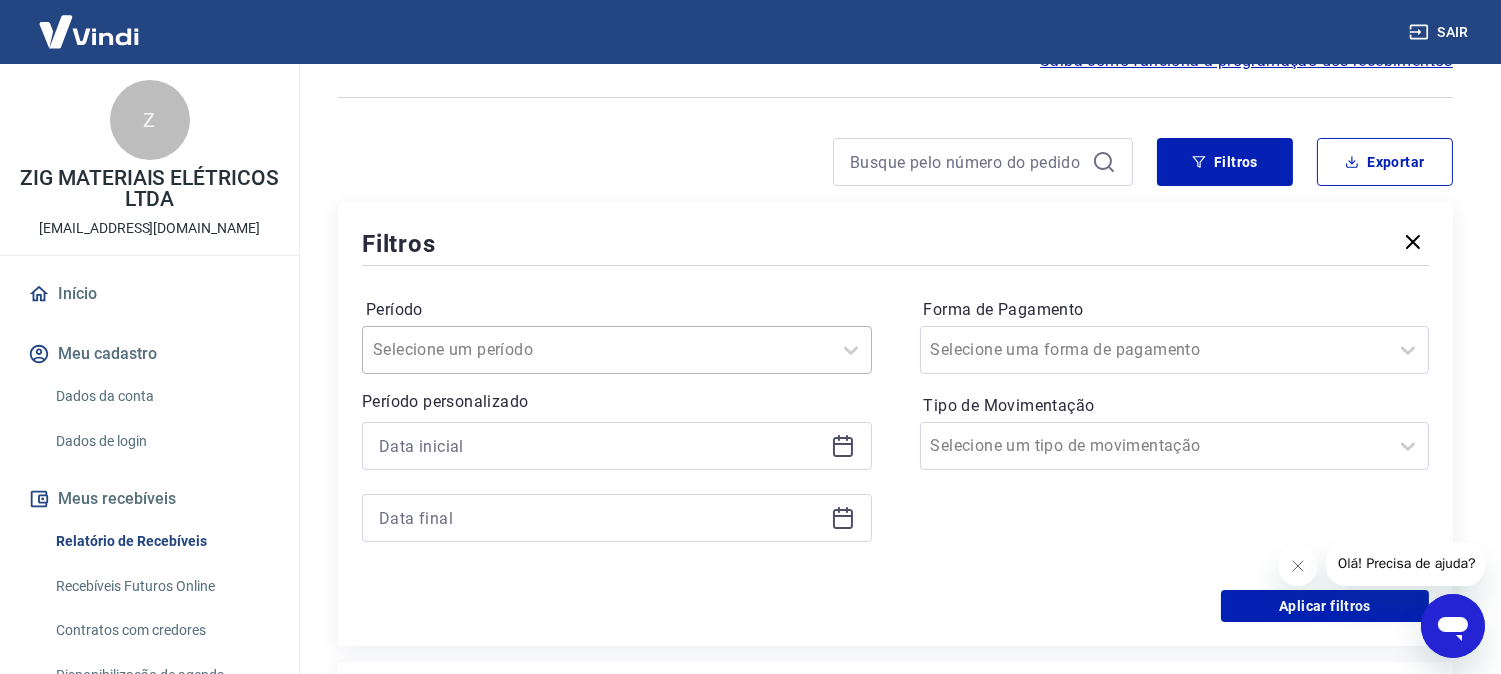 click at bounding box center (597, 350) 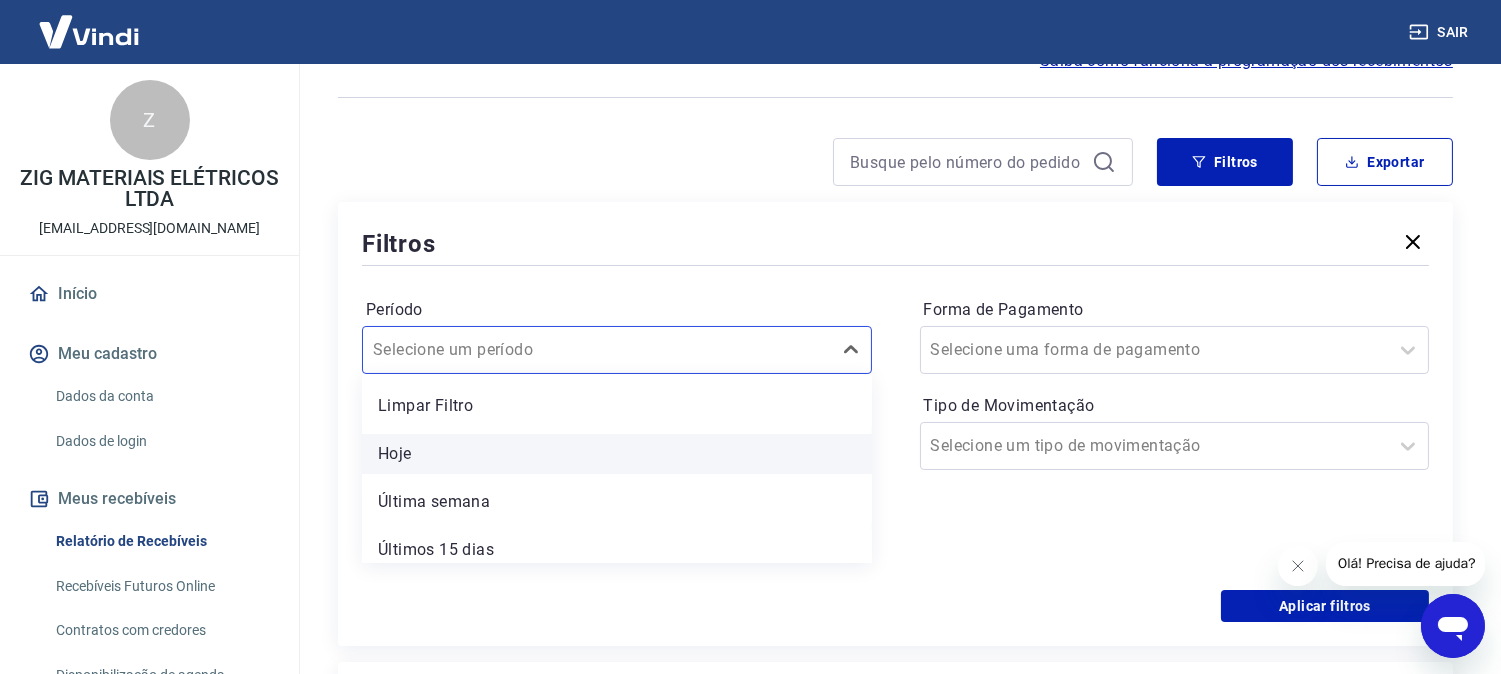 scroll, scrollTop: 0, scrollLeft: 0, axis: both 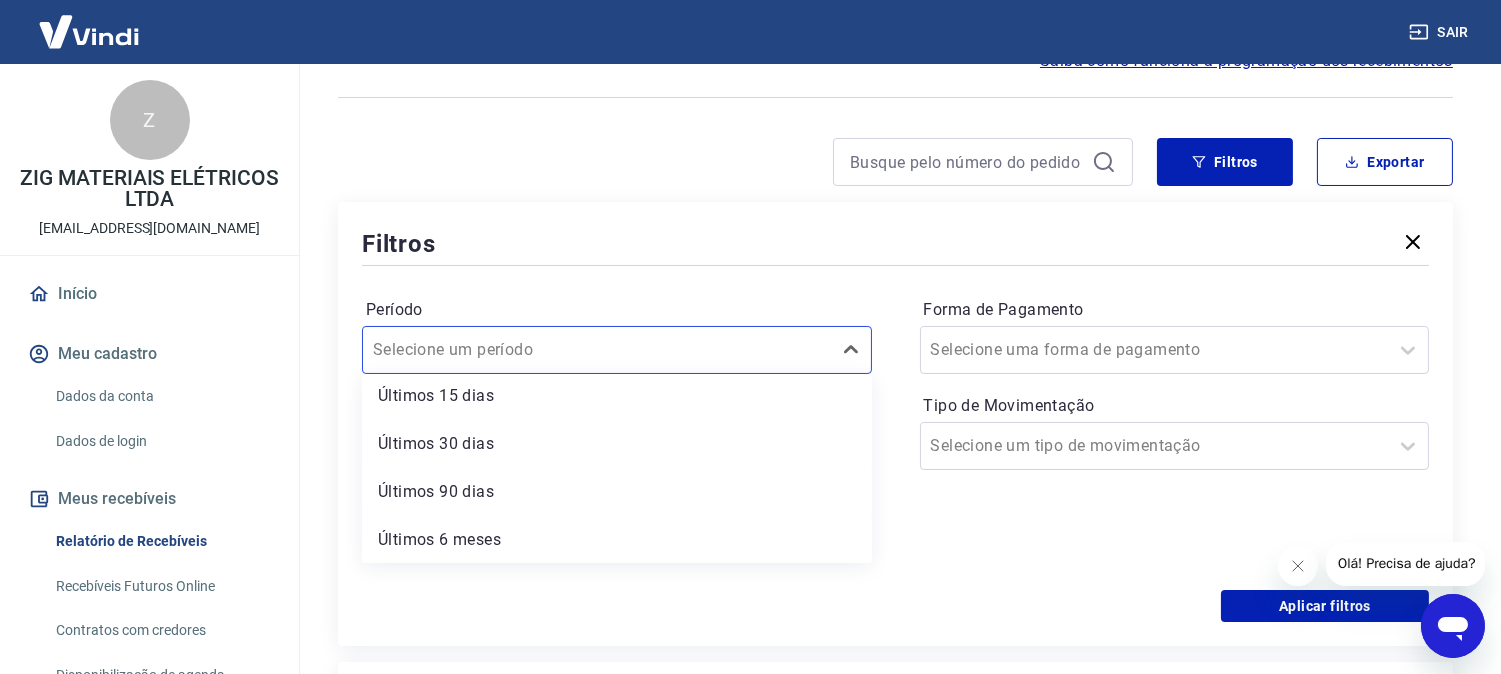 click at bounding box center (895, 265) 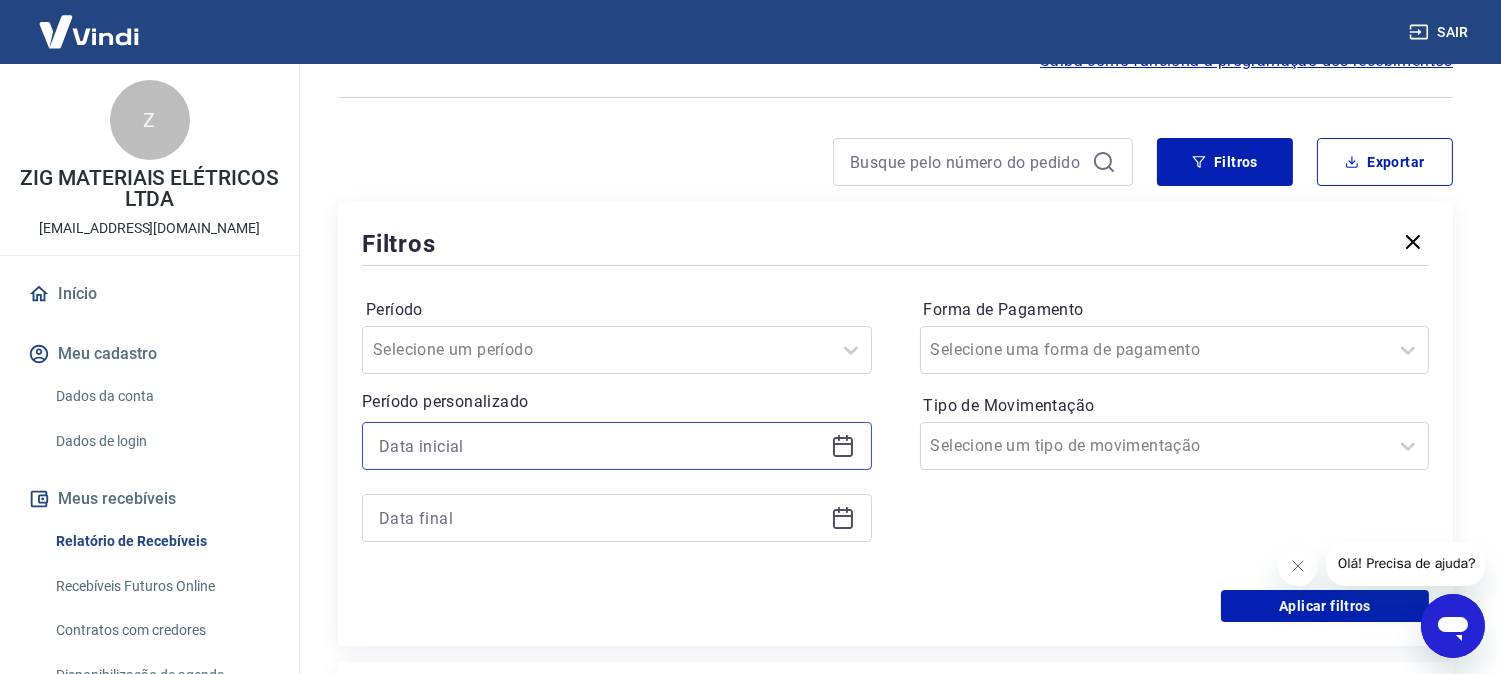 click at bounding box center (601, 446) 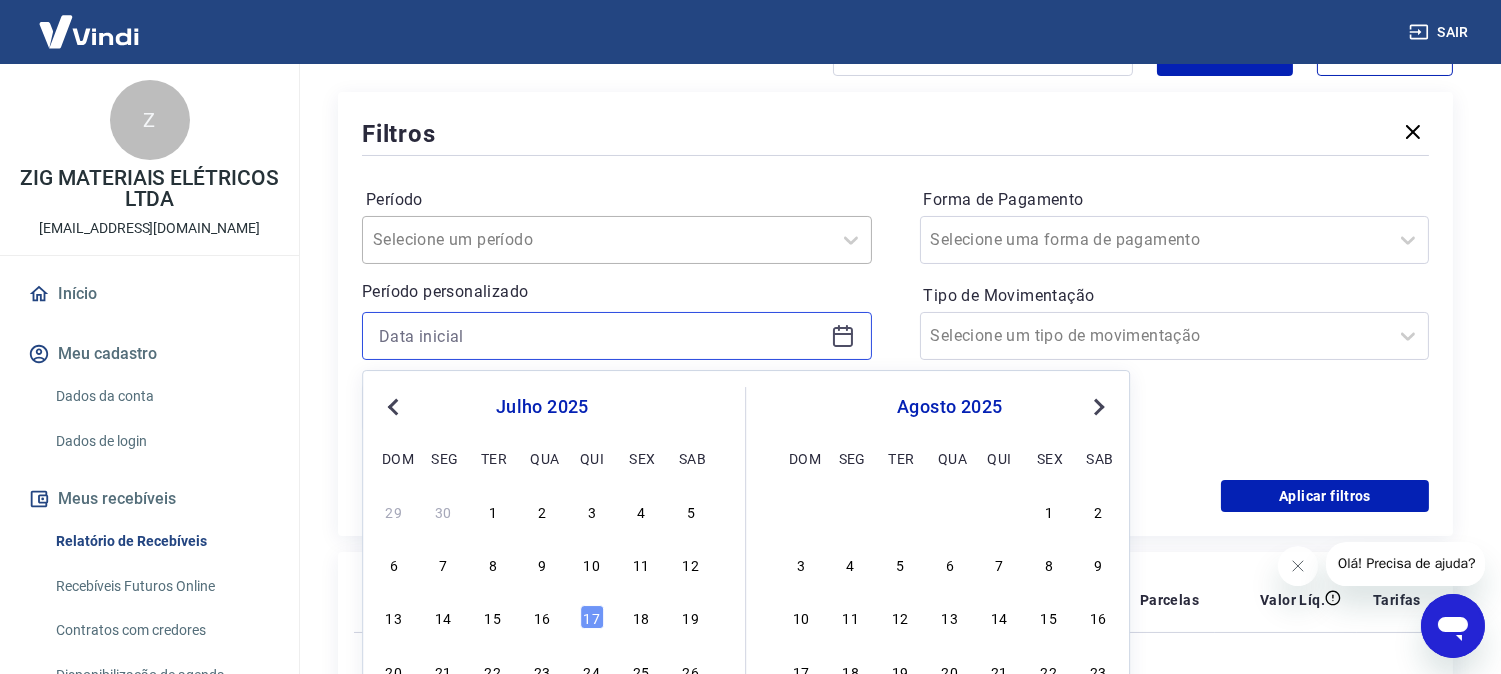 scroll, scrollTop: 333, scrollLeft: 0, axis: vertical 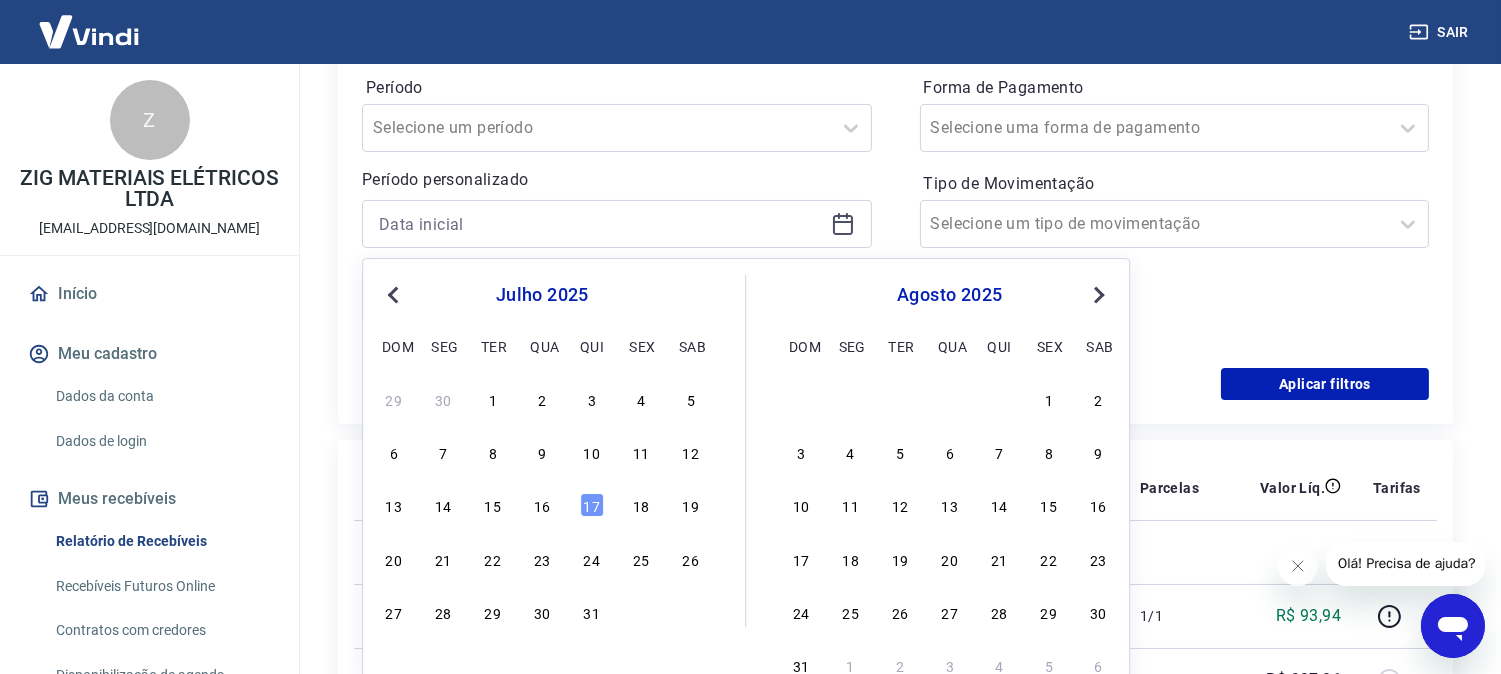 click on "Previous Month" at bounding box center [395, 294] 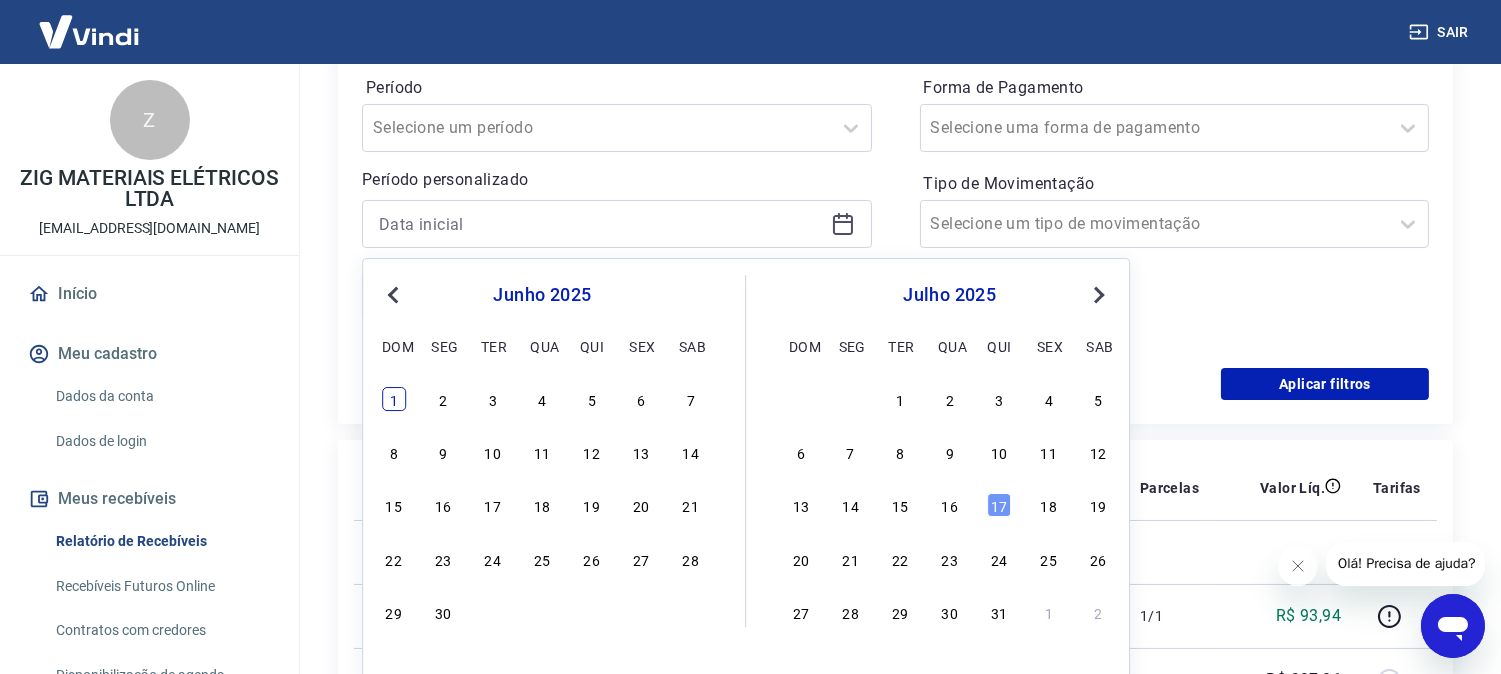 click on "1" at bounding box center [394, 399] 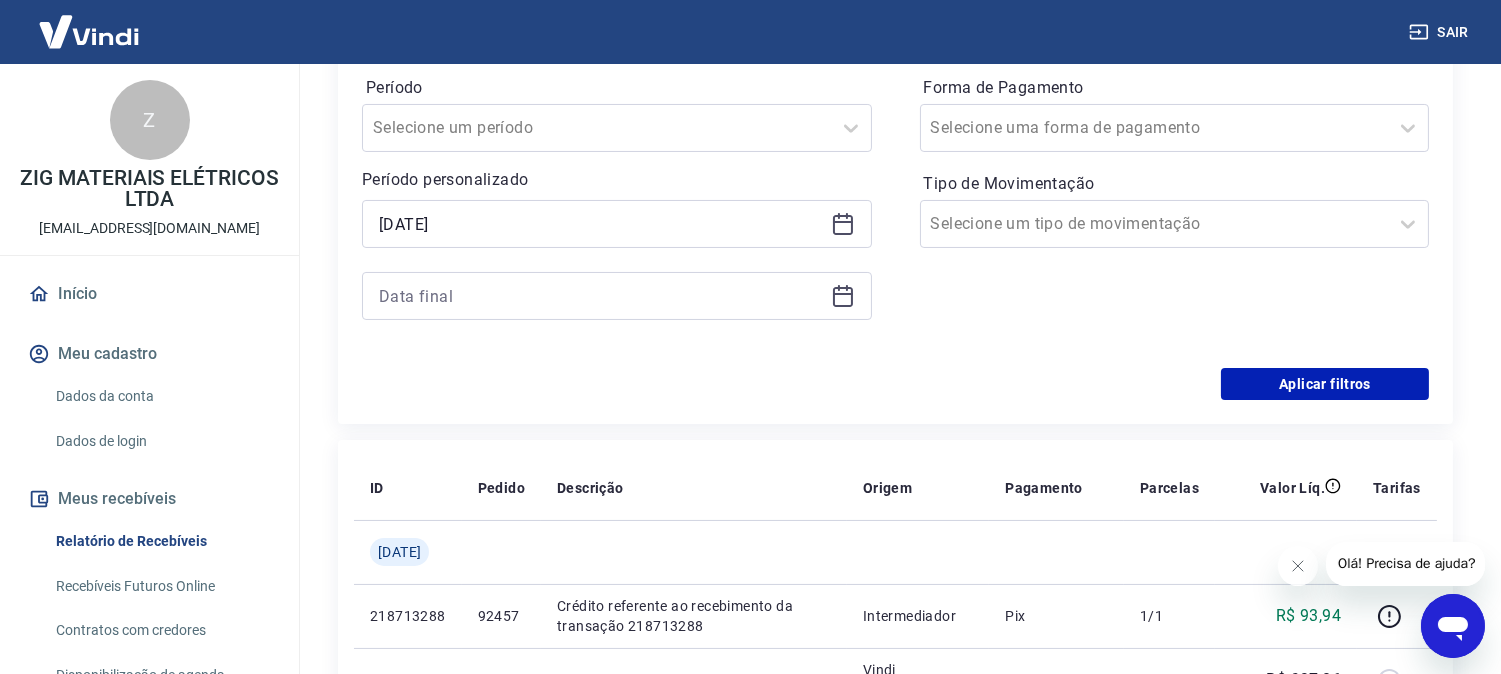 type on "[DATE]" 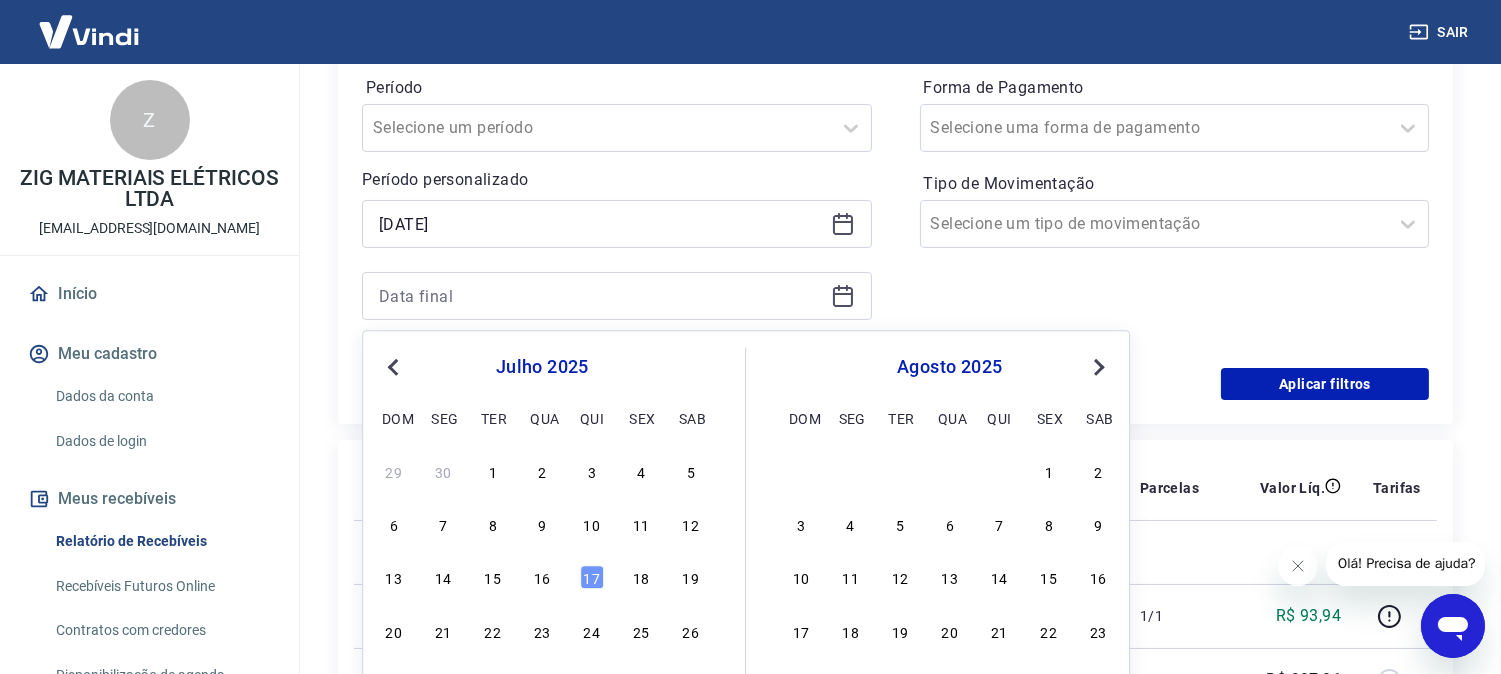 click on "Previous Month" at bounding box center (395, 366) 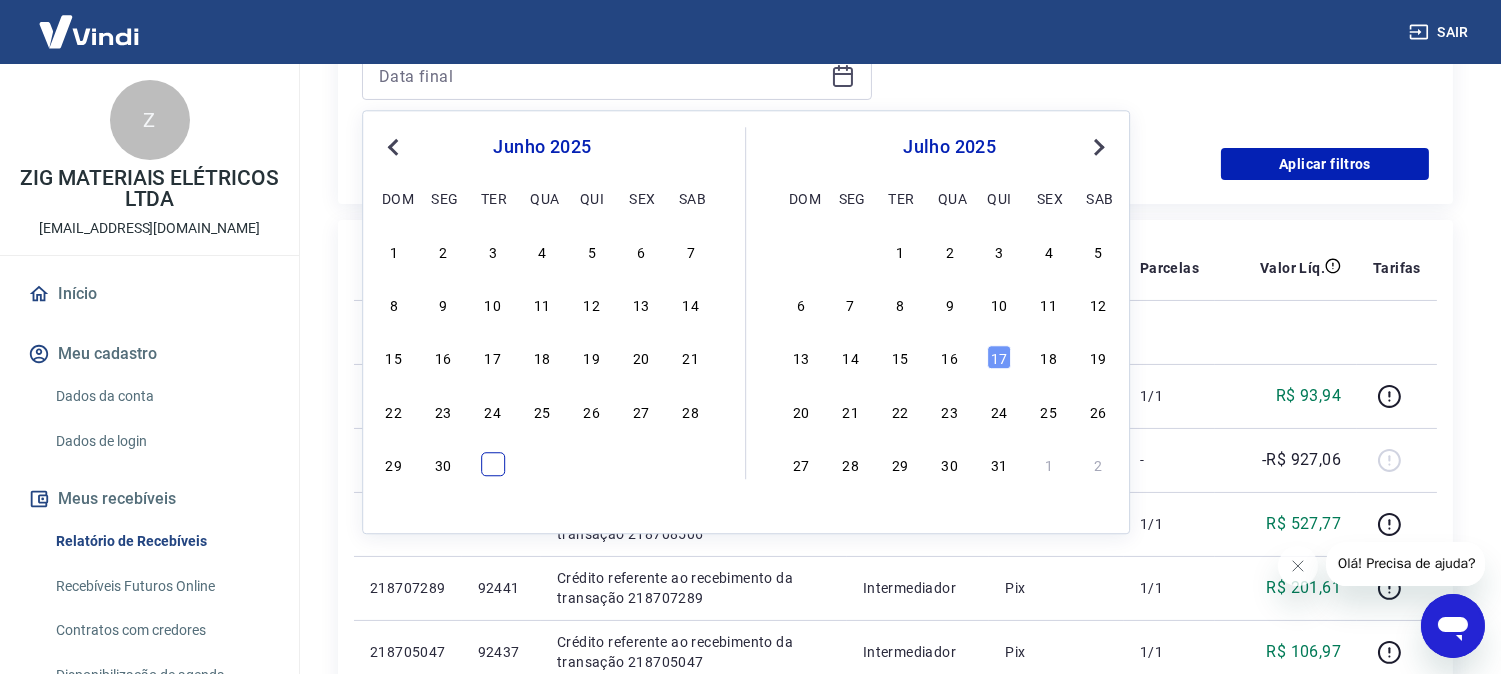 scroll, scrollTop: 555, scrollLeft: 0, axis: vertical 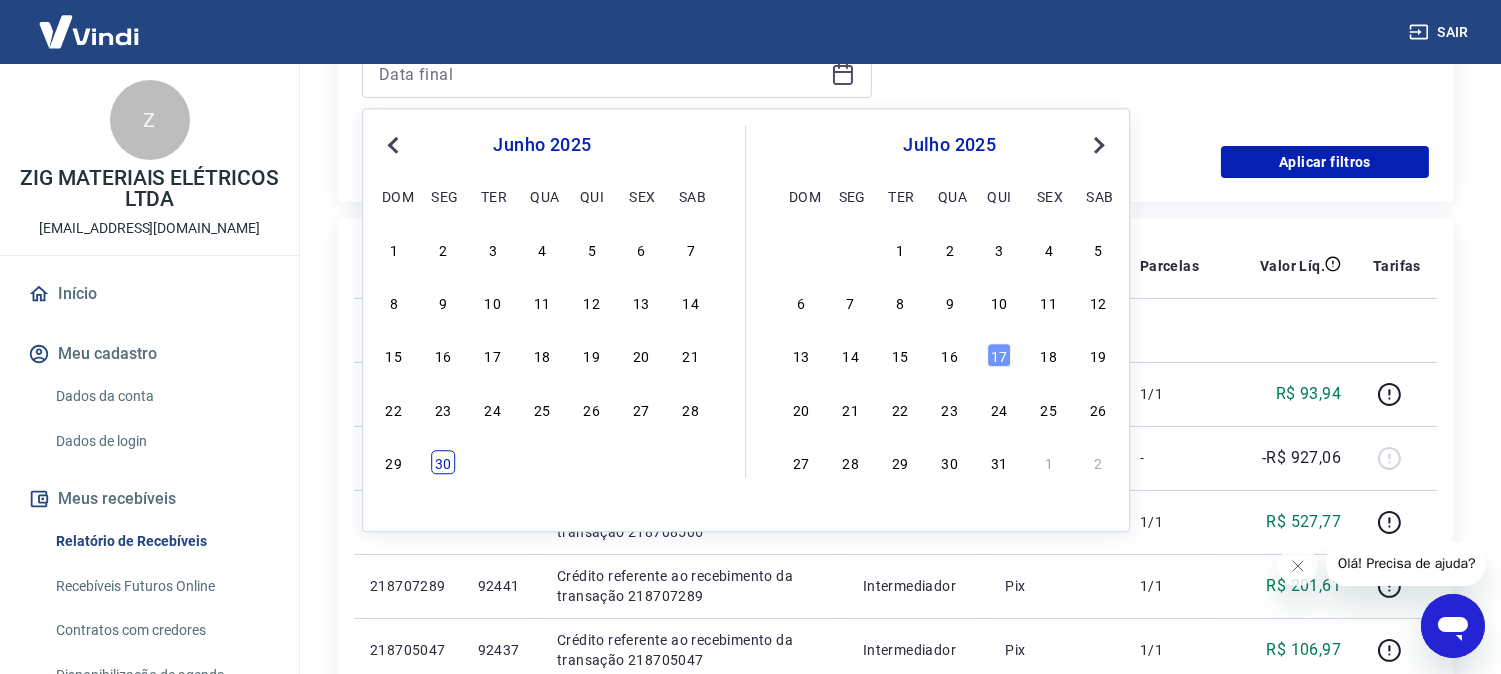 click on "30" at bounding box center [443, 462] 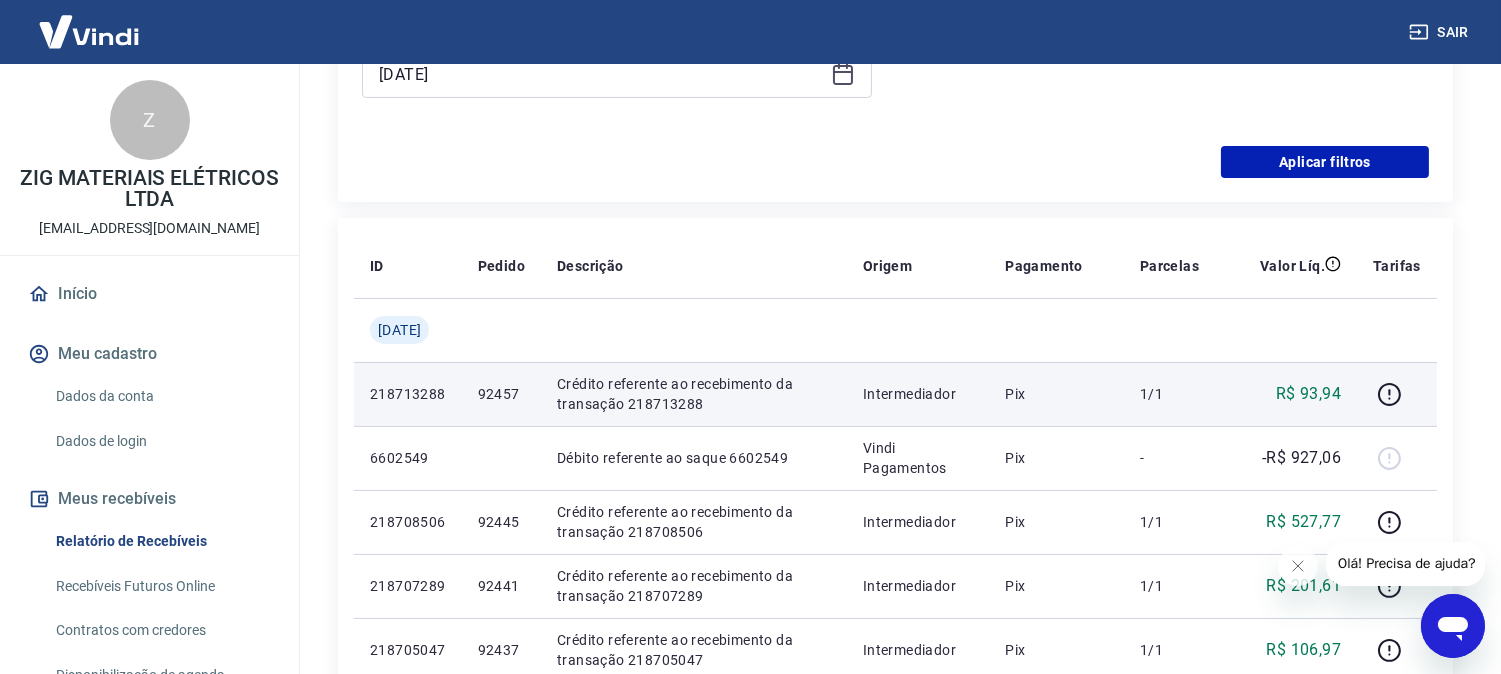 type on "[DATE]" 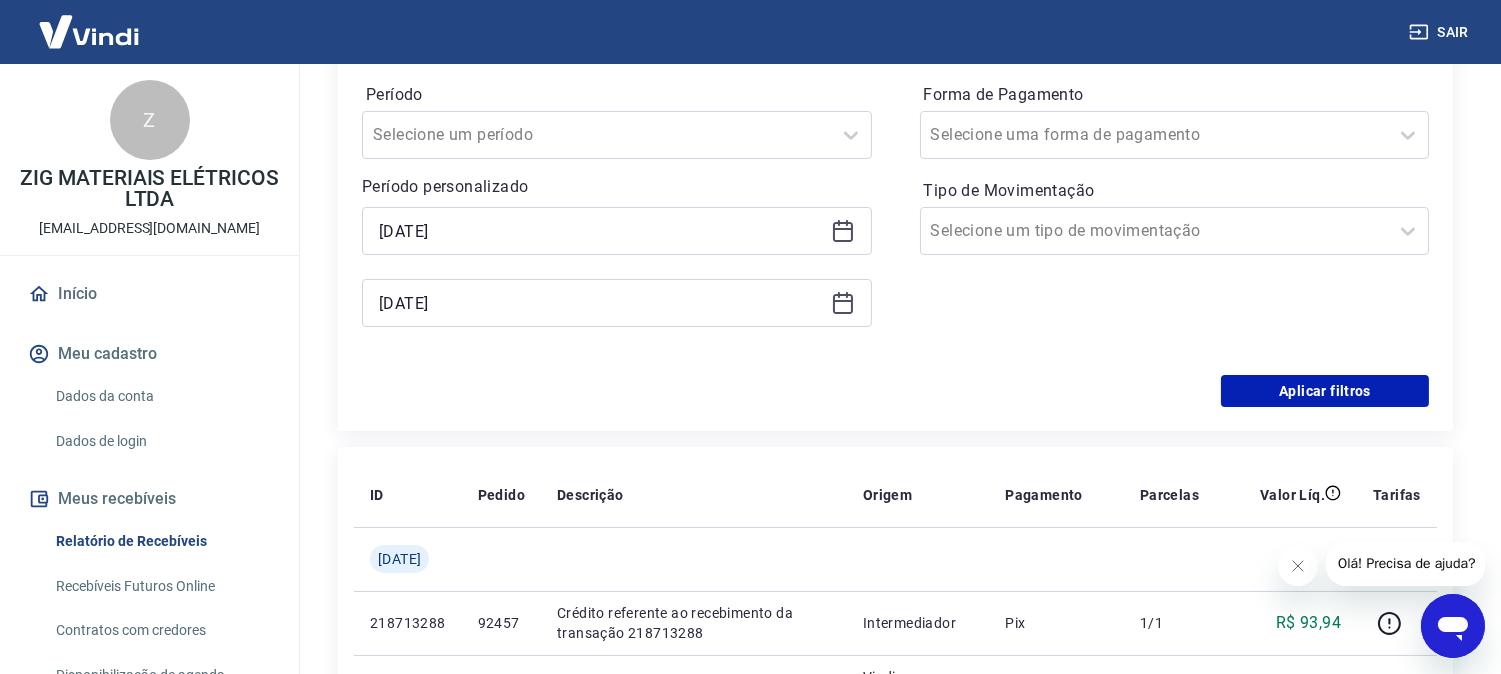 scroll, scrollTop: 222, scrollLeft: 0, axis: vertical 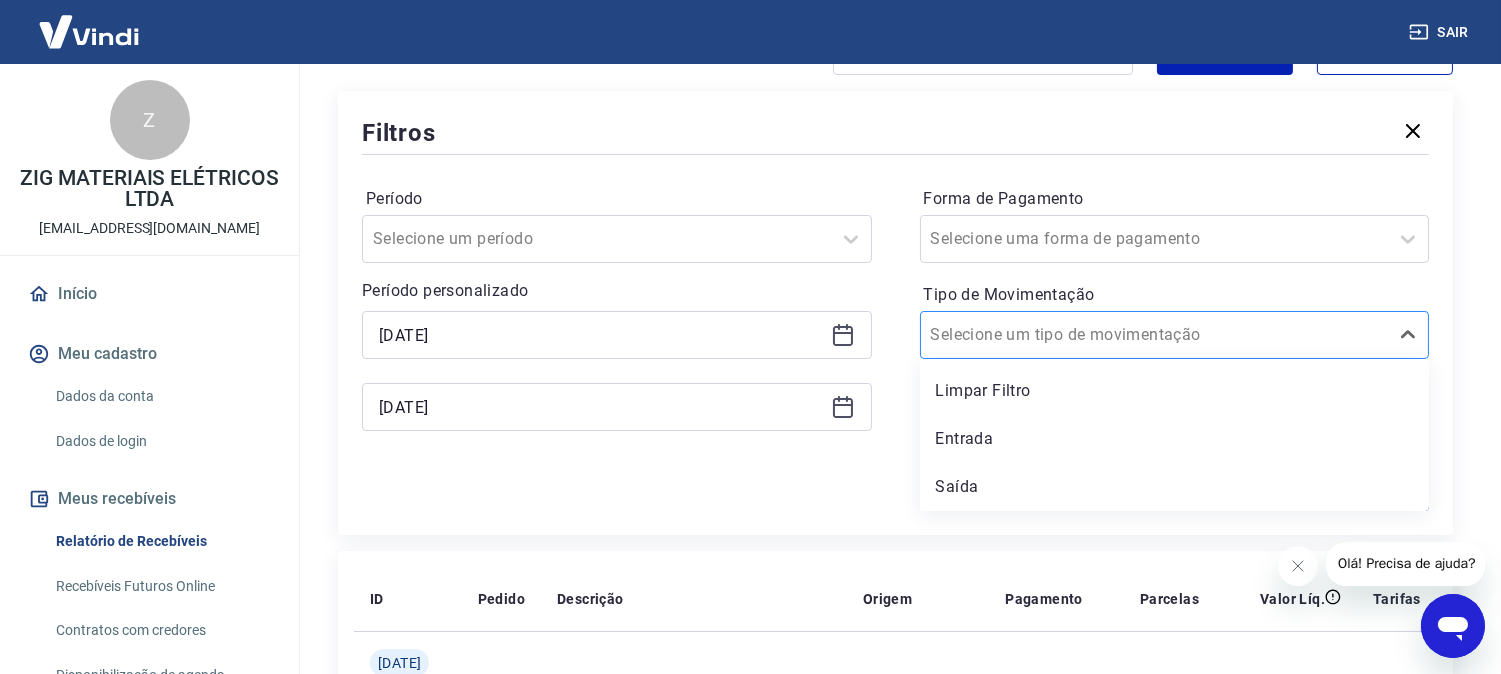 click on "Tipo de Movimentação" at bounding box center (1032, 335) 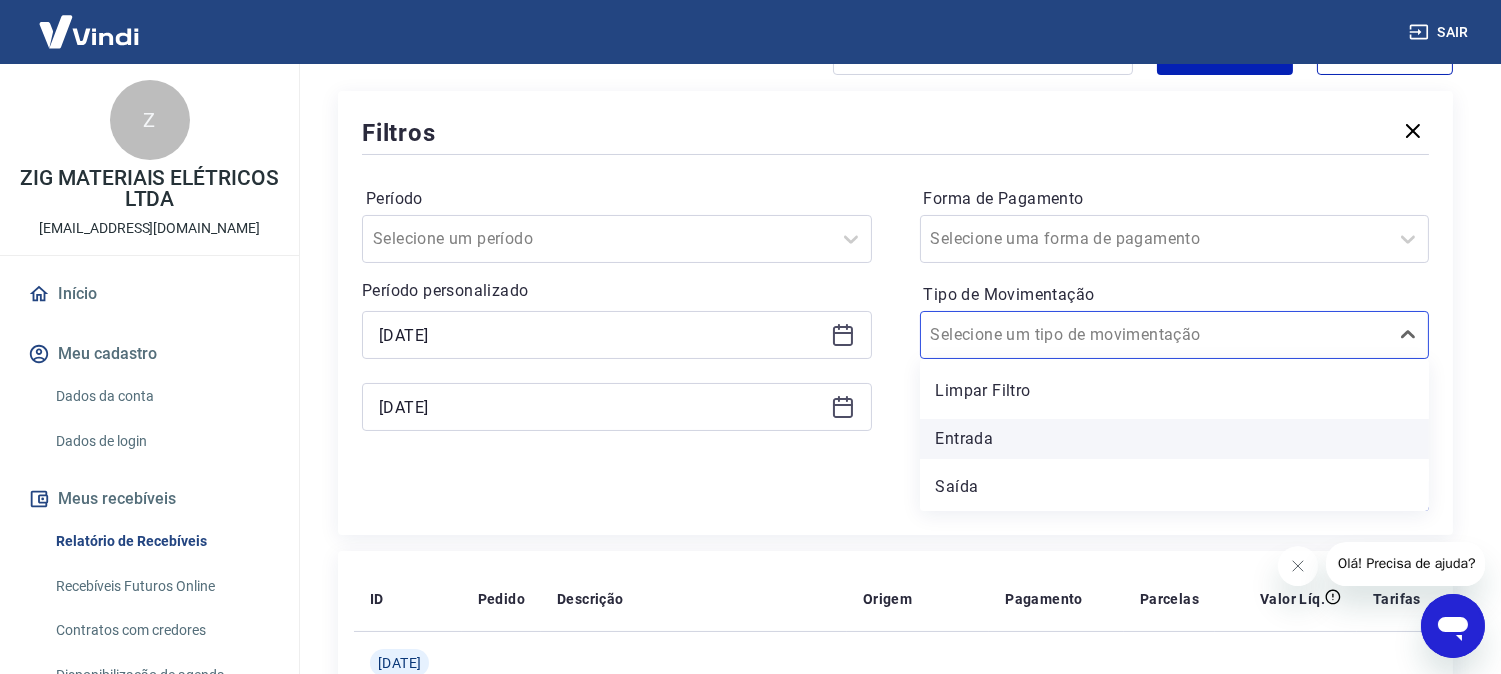 click on "Entrada" at bounding box center [1175, 439] 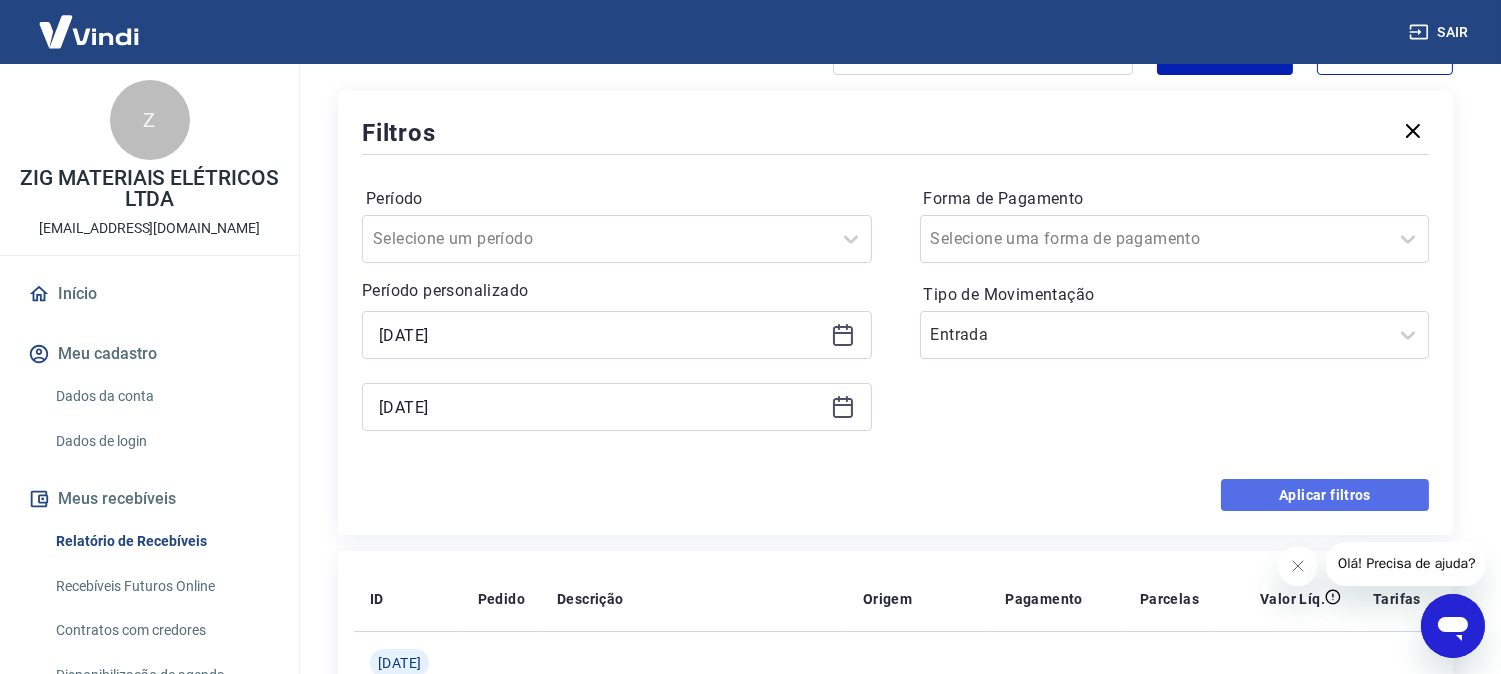 click on "Aplicar filtros" at bounding box center (1325, 495) 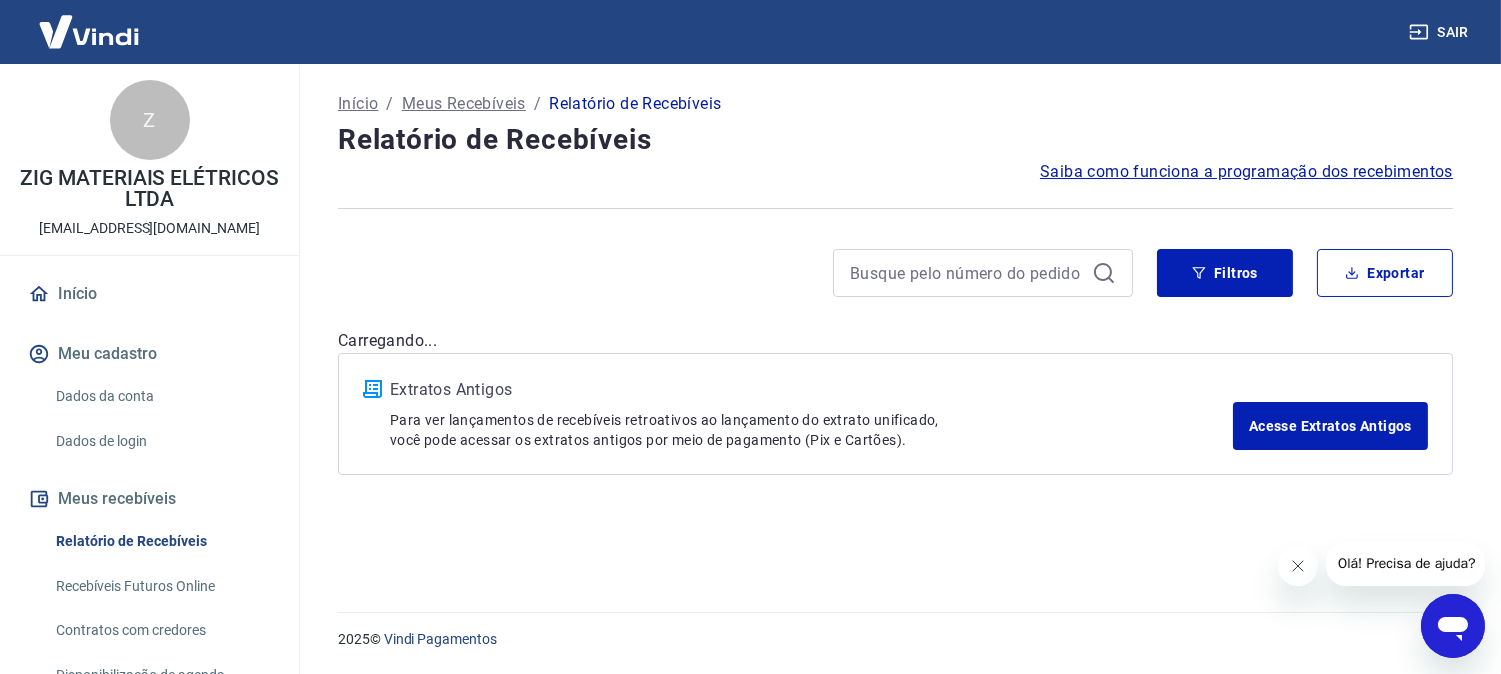 click at bounding box center (1297, 565) 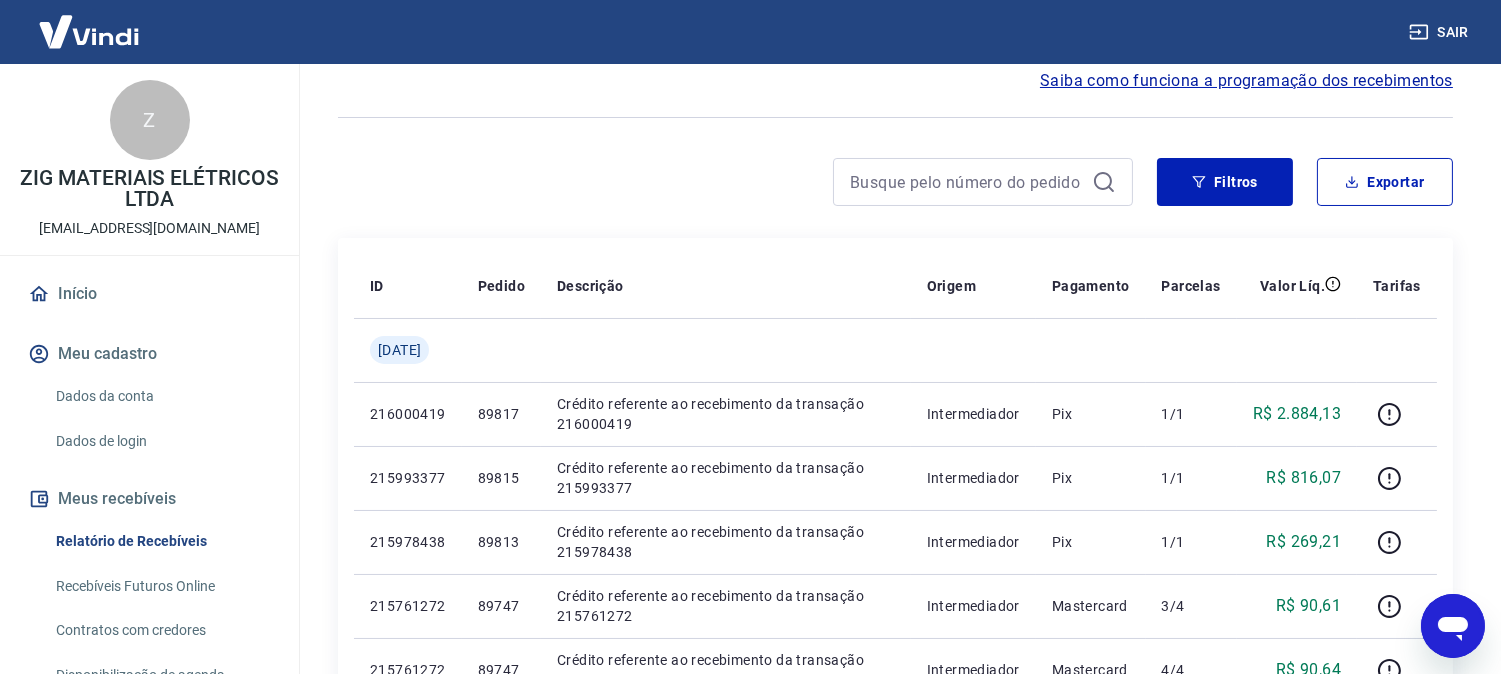 scroll, scrollTop: 0, scrollLeft: 0, axis: both 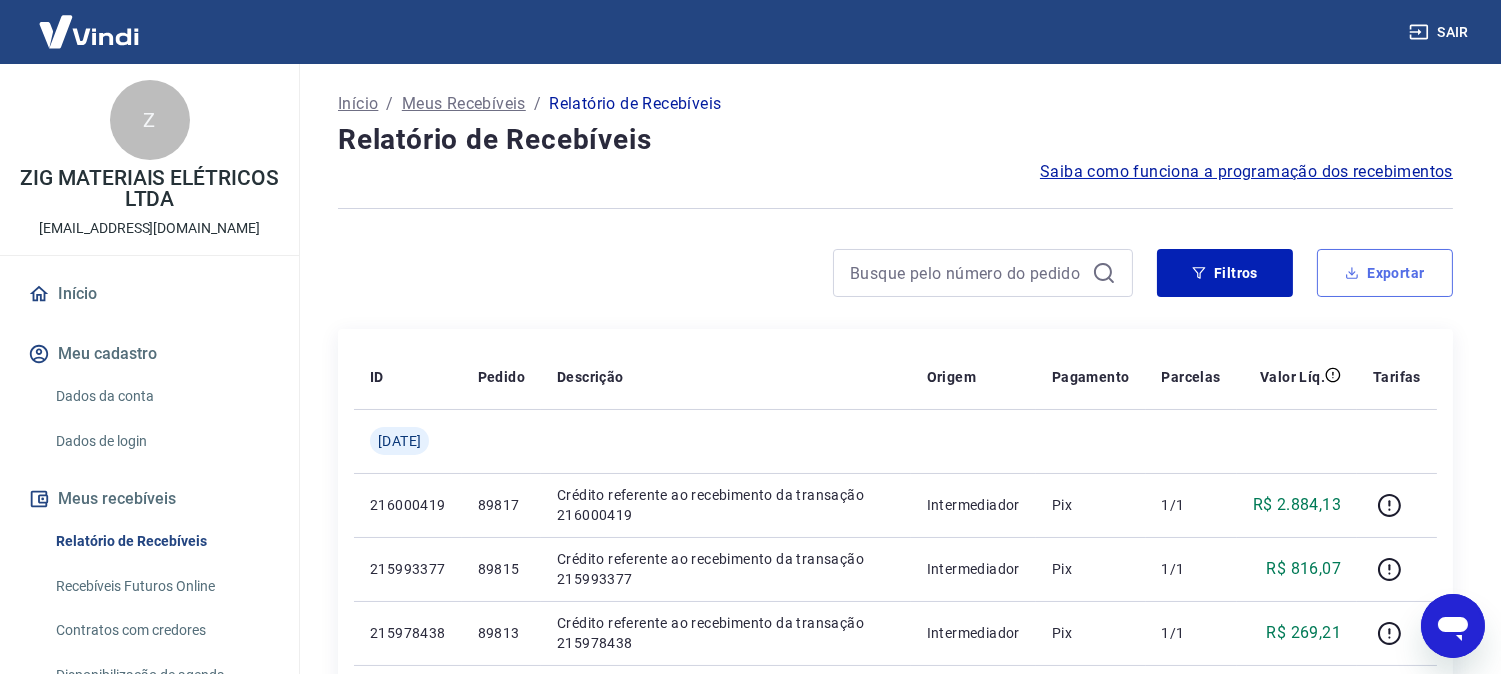 click on "Exportar" at bounding box center (1385, 273) 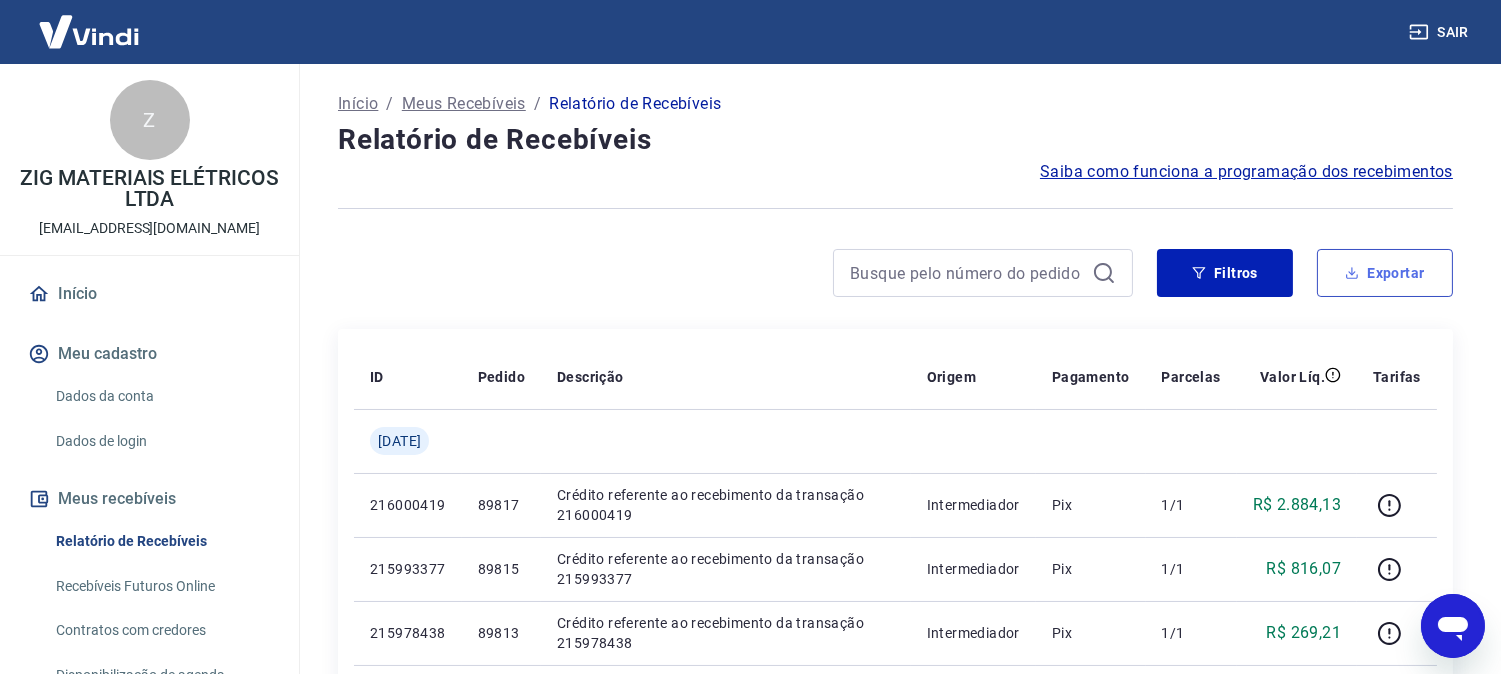 type on "[DATE]" 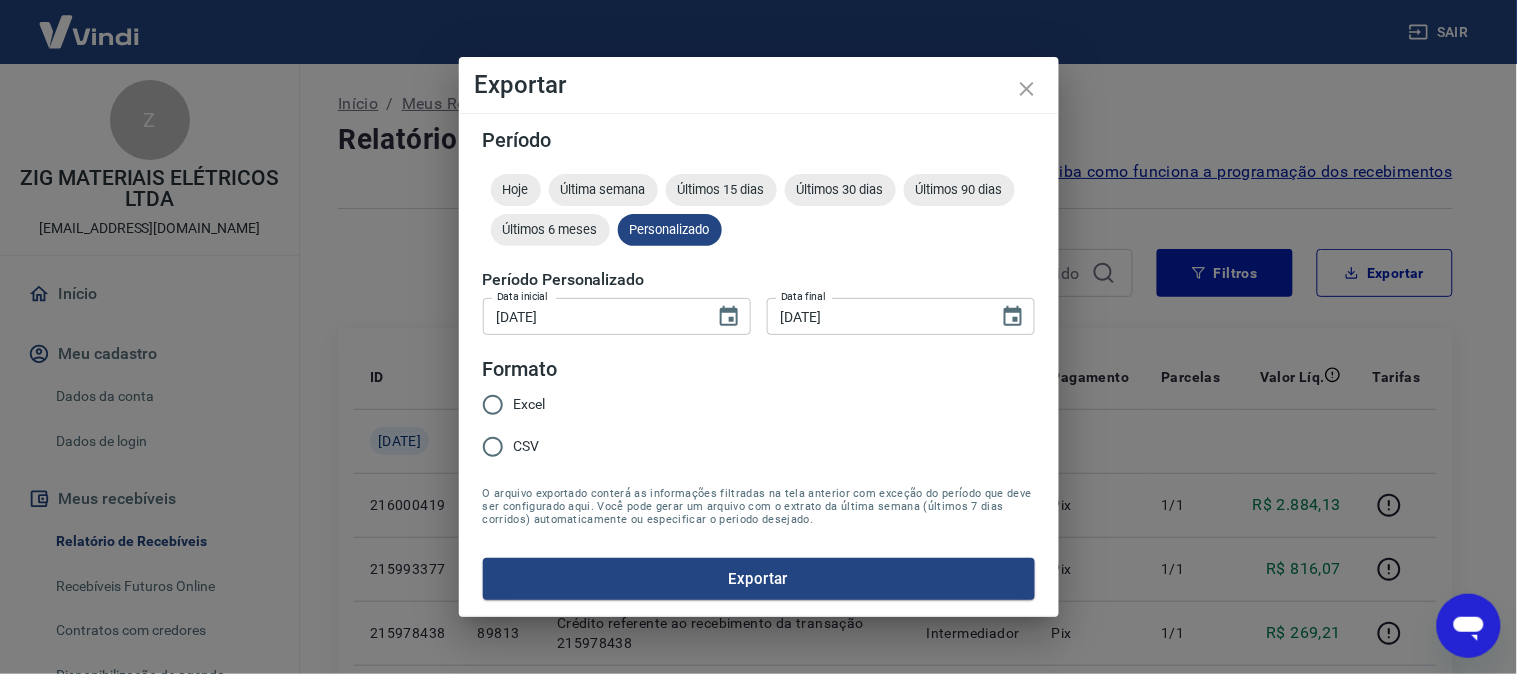 click on "Excel" at bounding box center (530, 404) 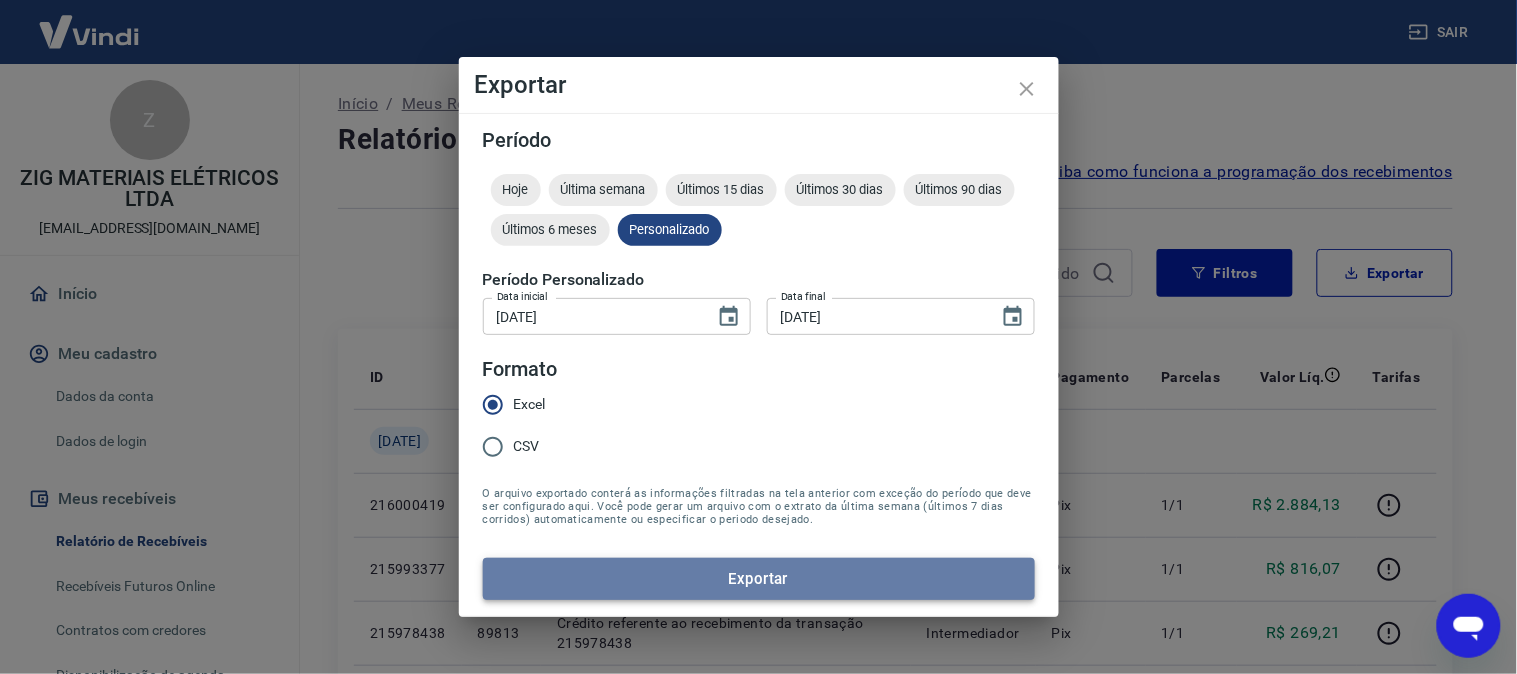 click on "Exportar" at bounding box center (759, 579) 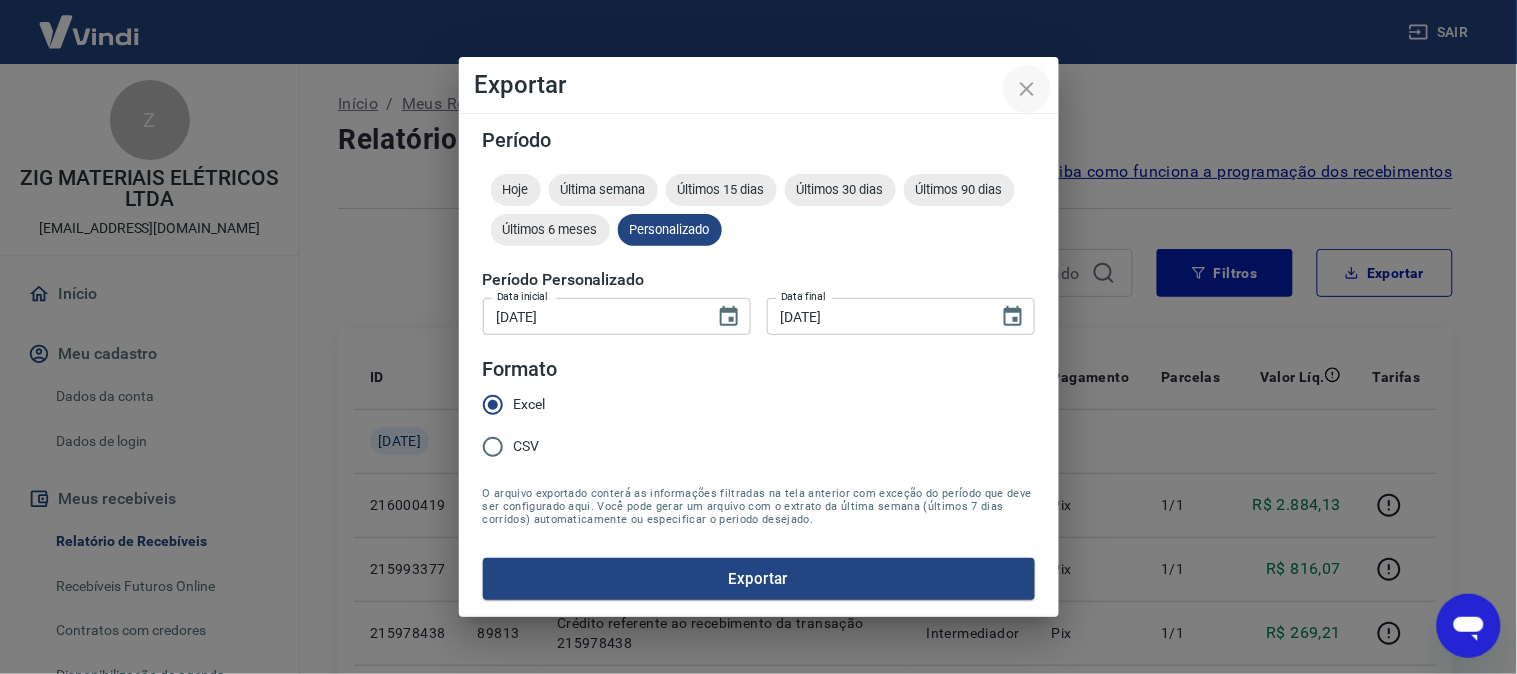 click 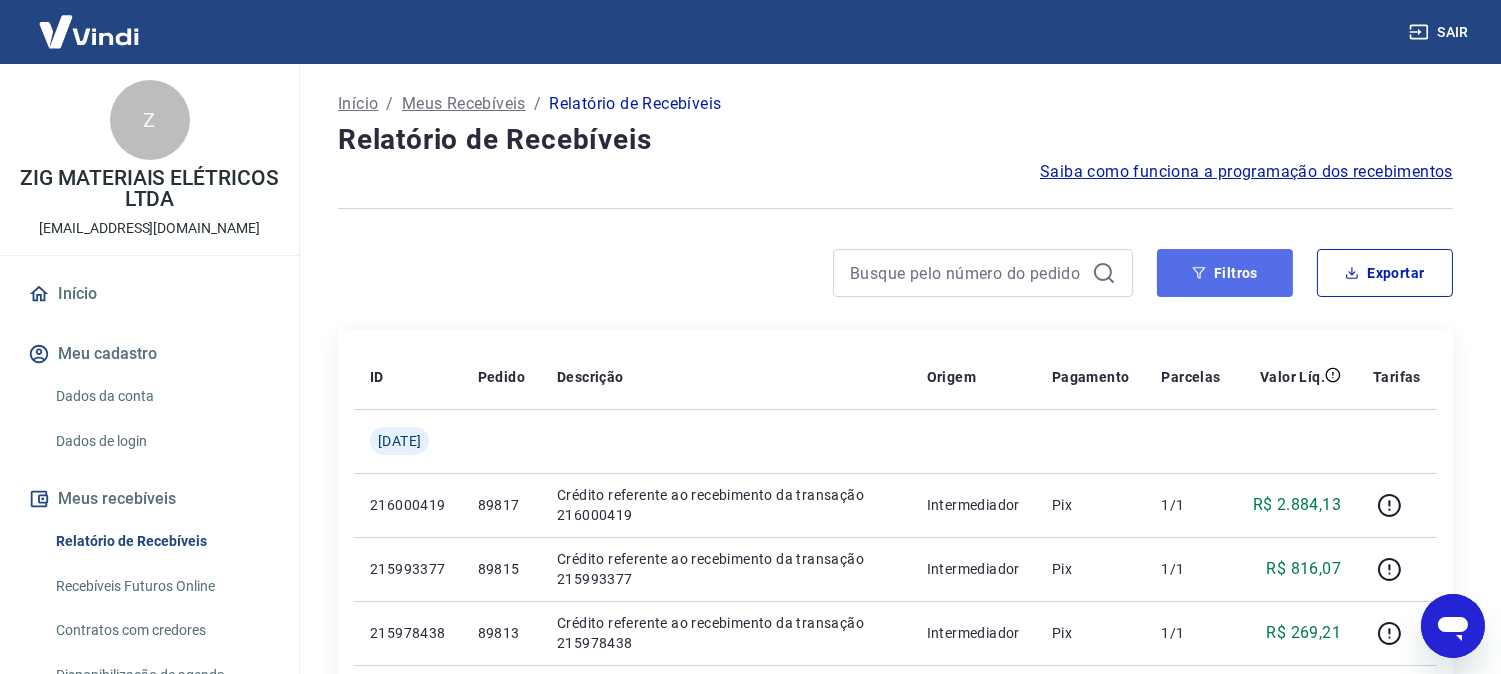 click on "Filtros" at bounding box center [1225, 273] 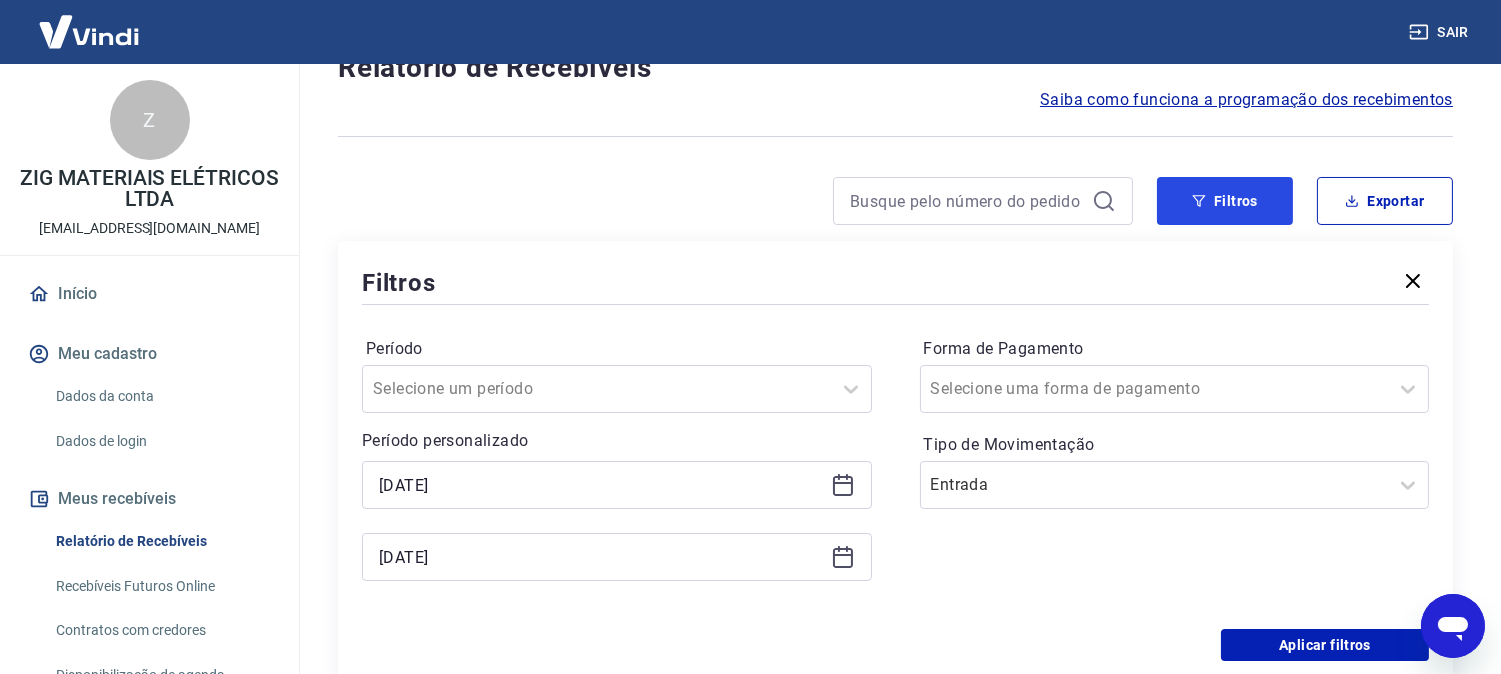 scroll, scrollTop: 111, scrollLeft: 0, axis: vertical 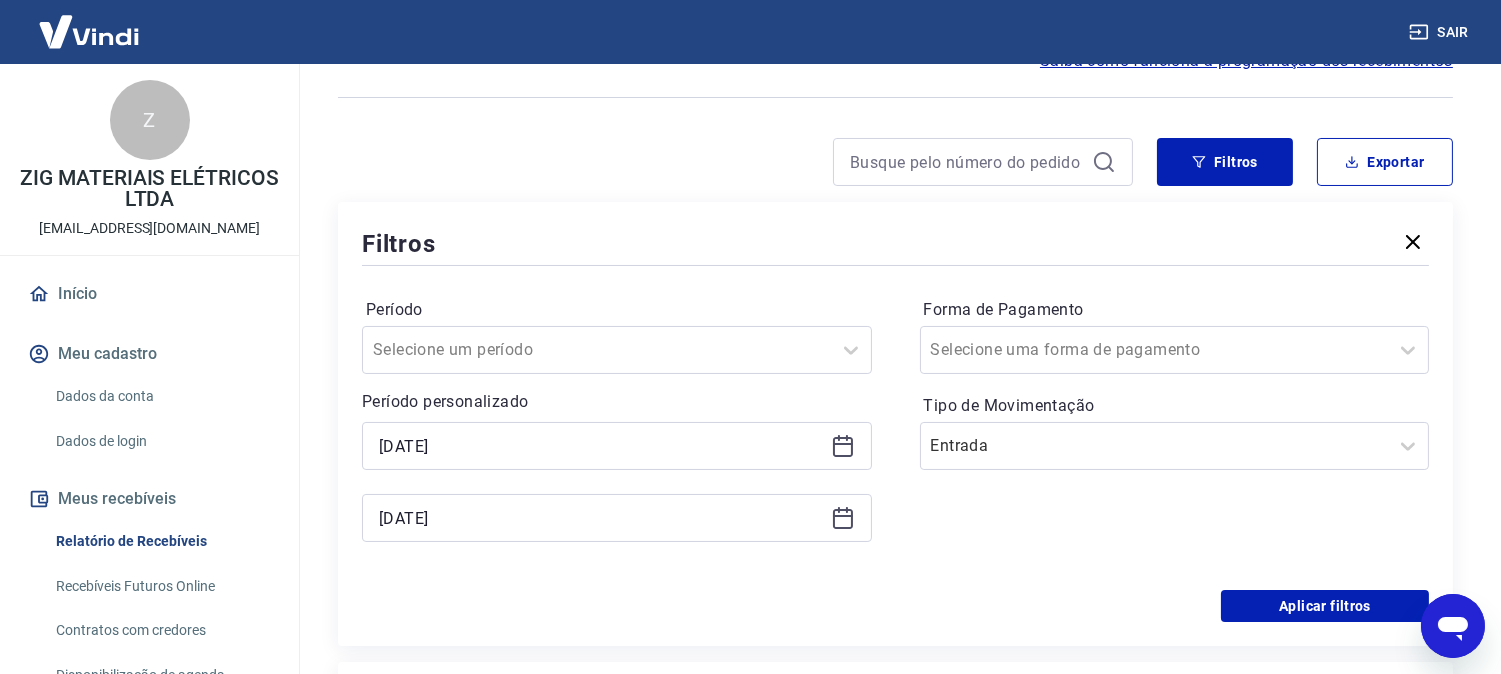 click 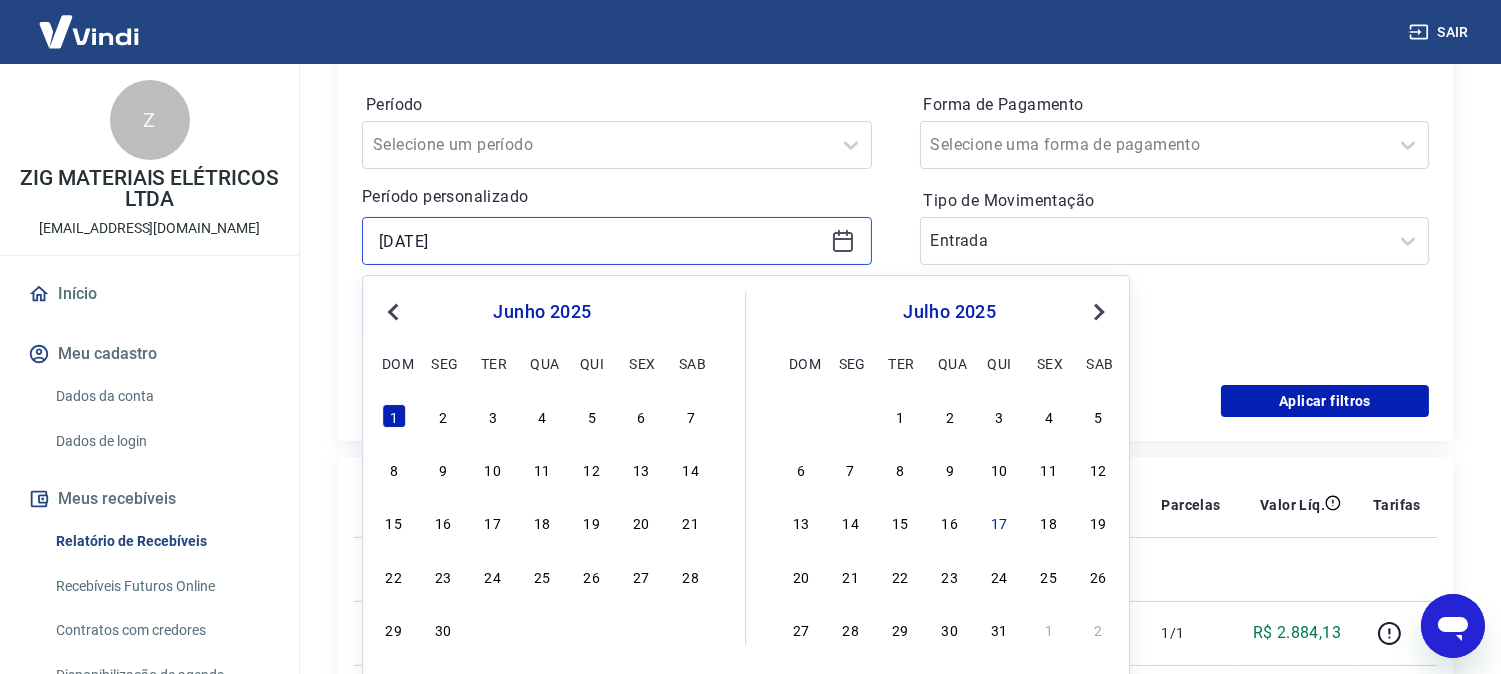scroll, scrollTop: 333, scrollLeft: 0, axis: vertical 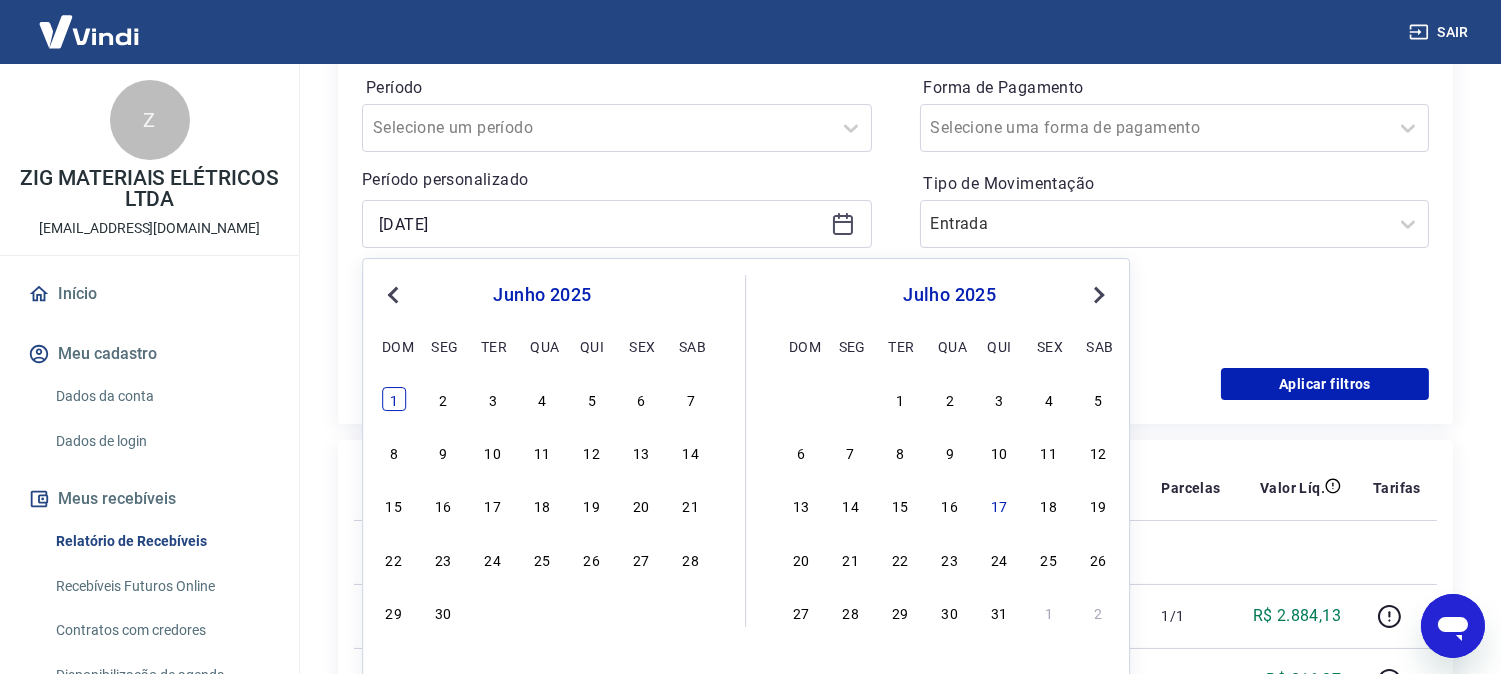 click on "1" at bounding box center (394, 399) 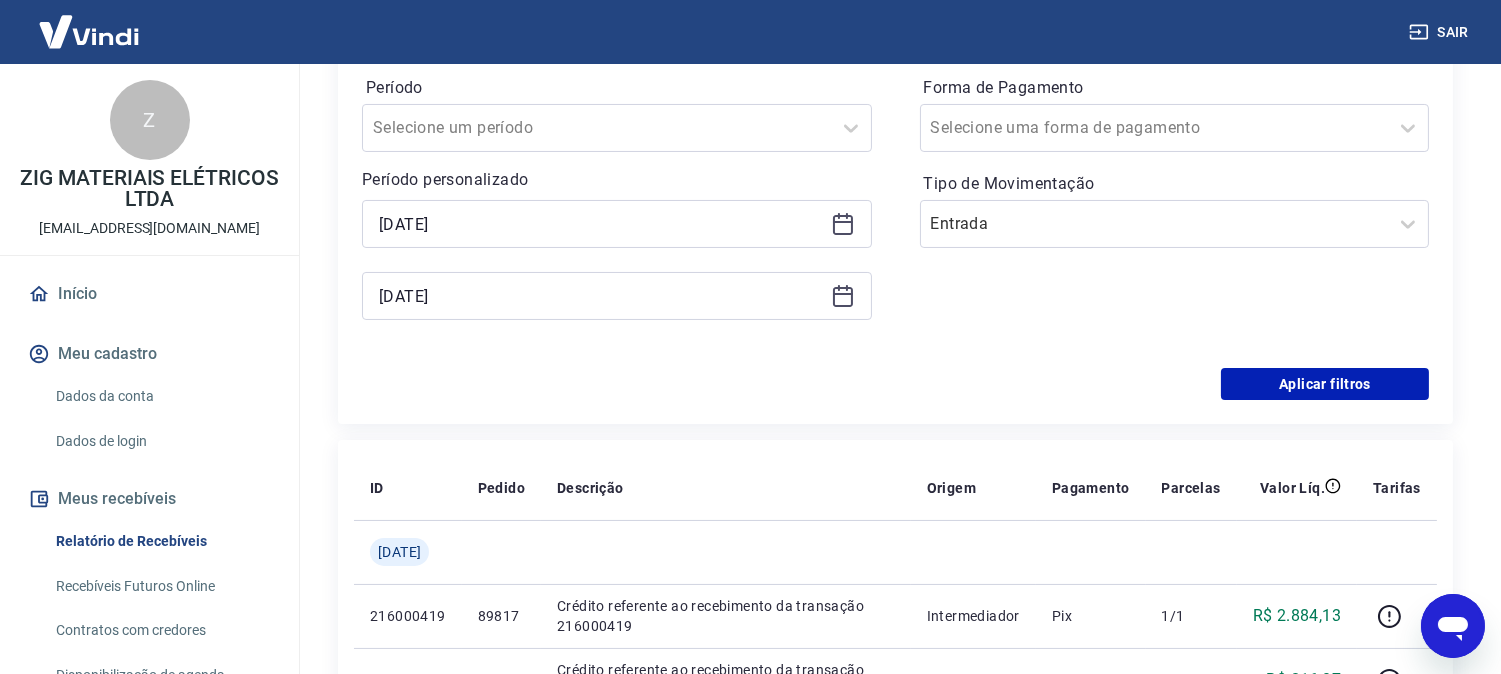 click 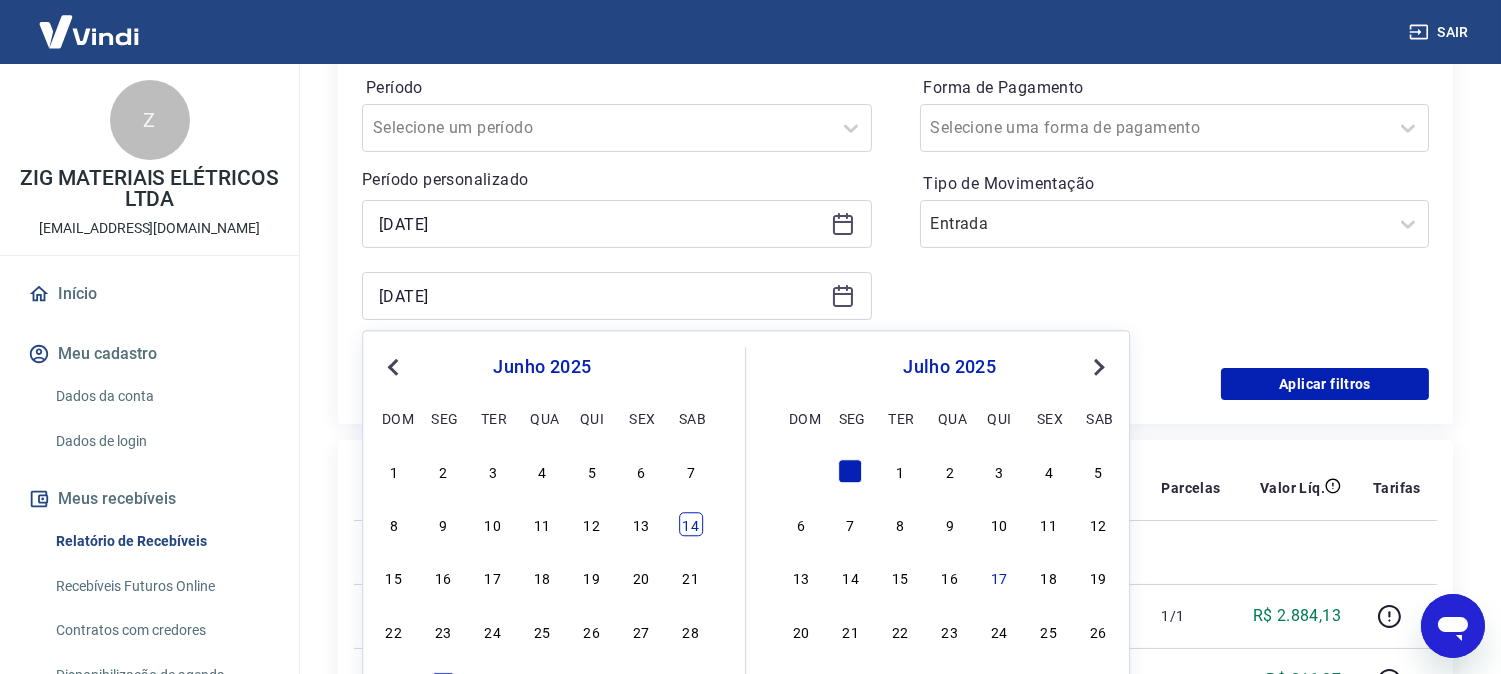 click on "14" at bounding box center (691, 525) 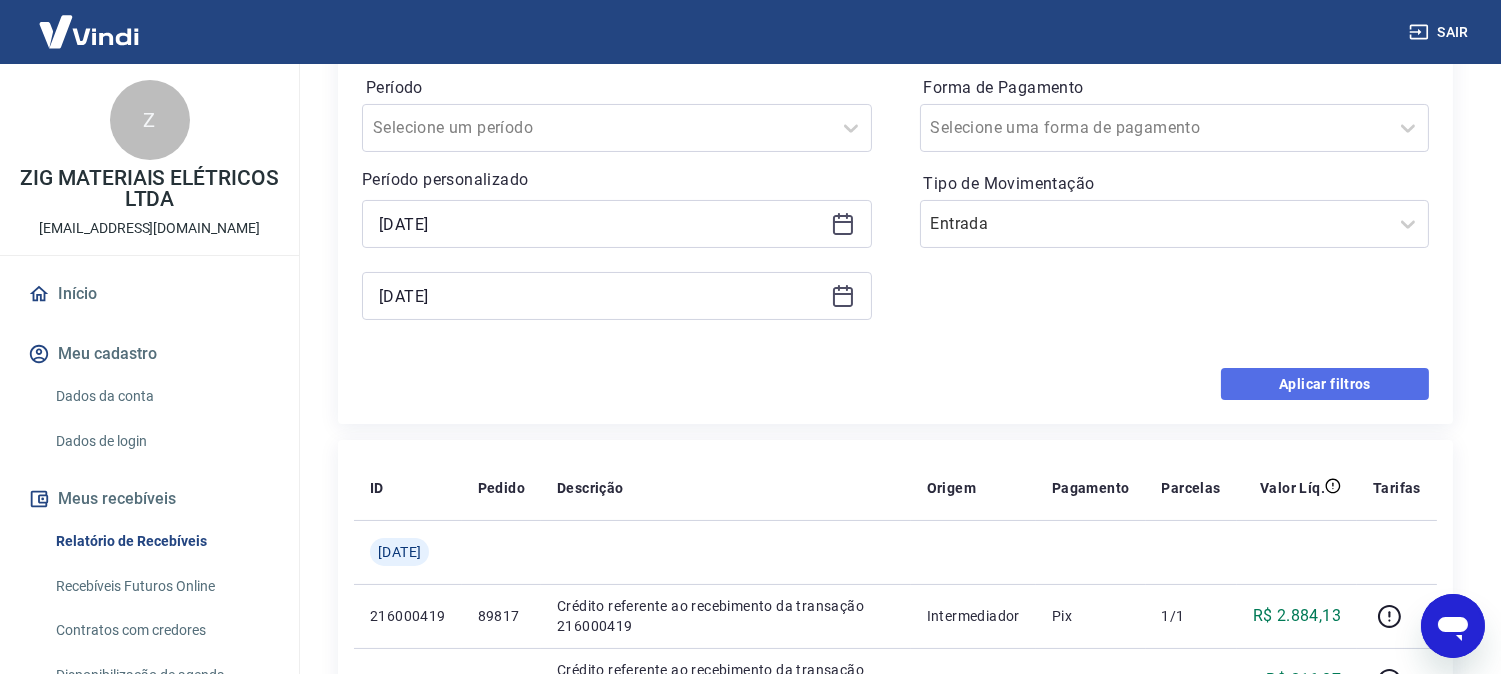 click on "Aplicar filtros" at bounding box center (1325, 384) 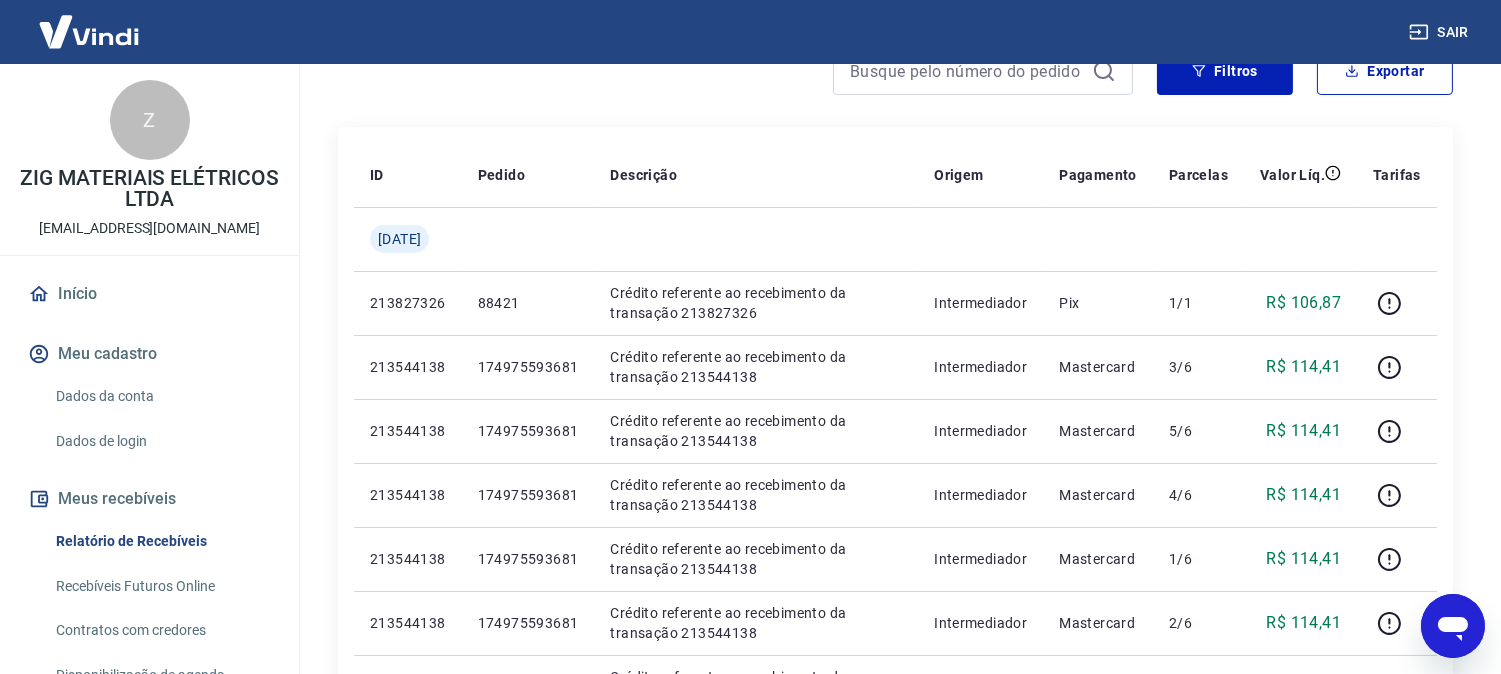 scroll, scrollTop: 0, scrollLeft: 0, axis: both 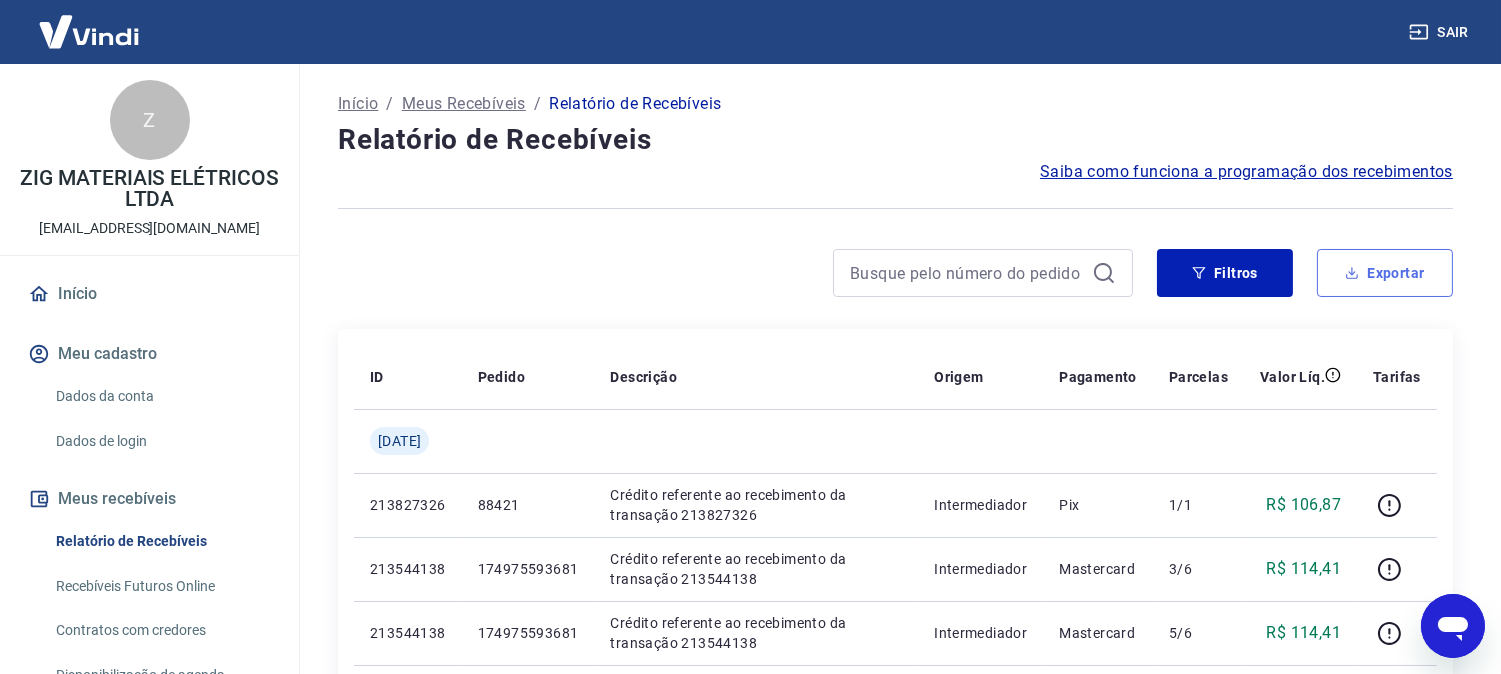 click on "Exportar" at bounding box center (1385, 273) 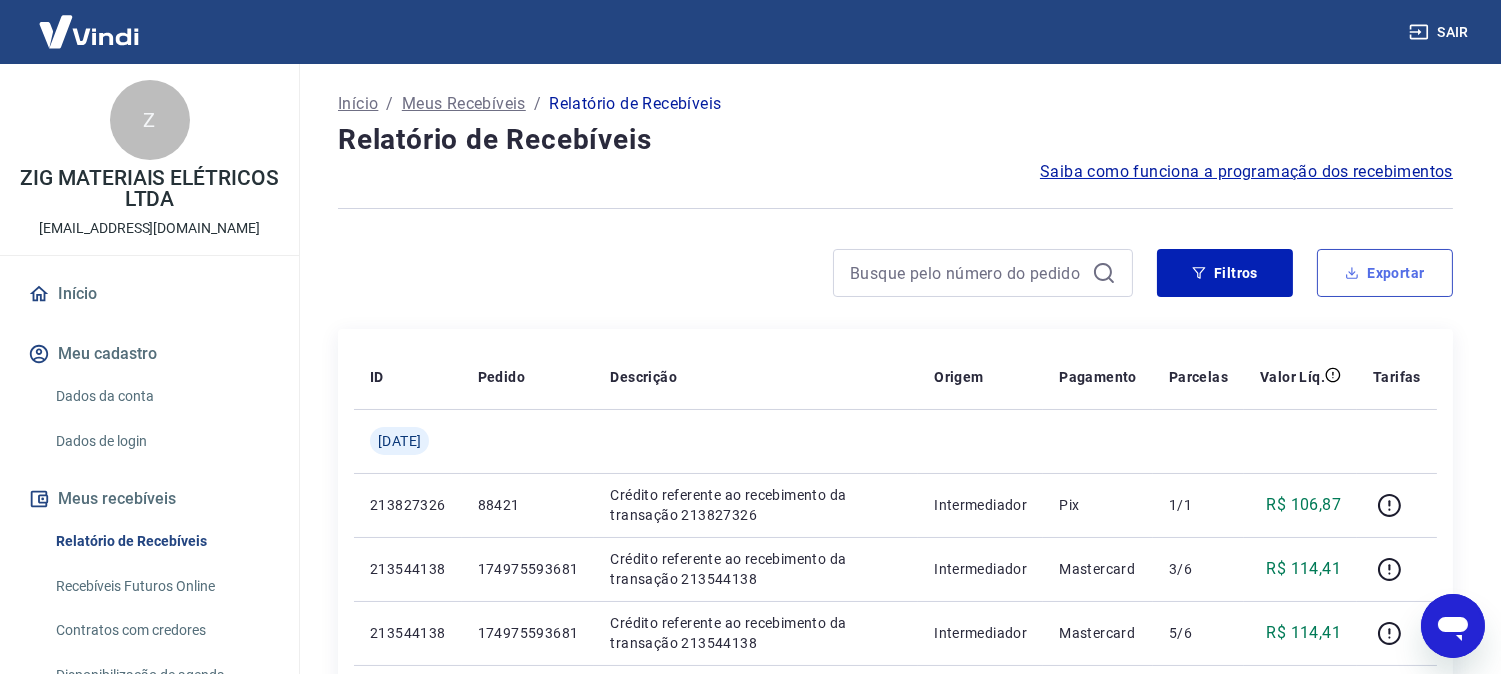 type on "[DATE]" 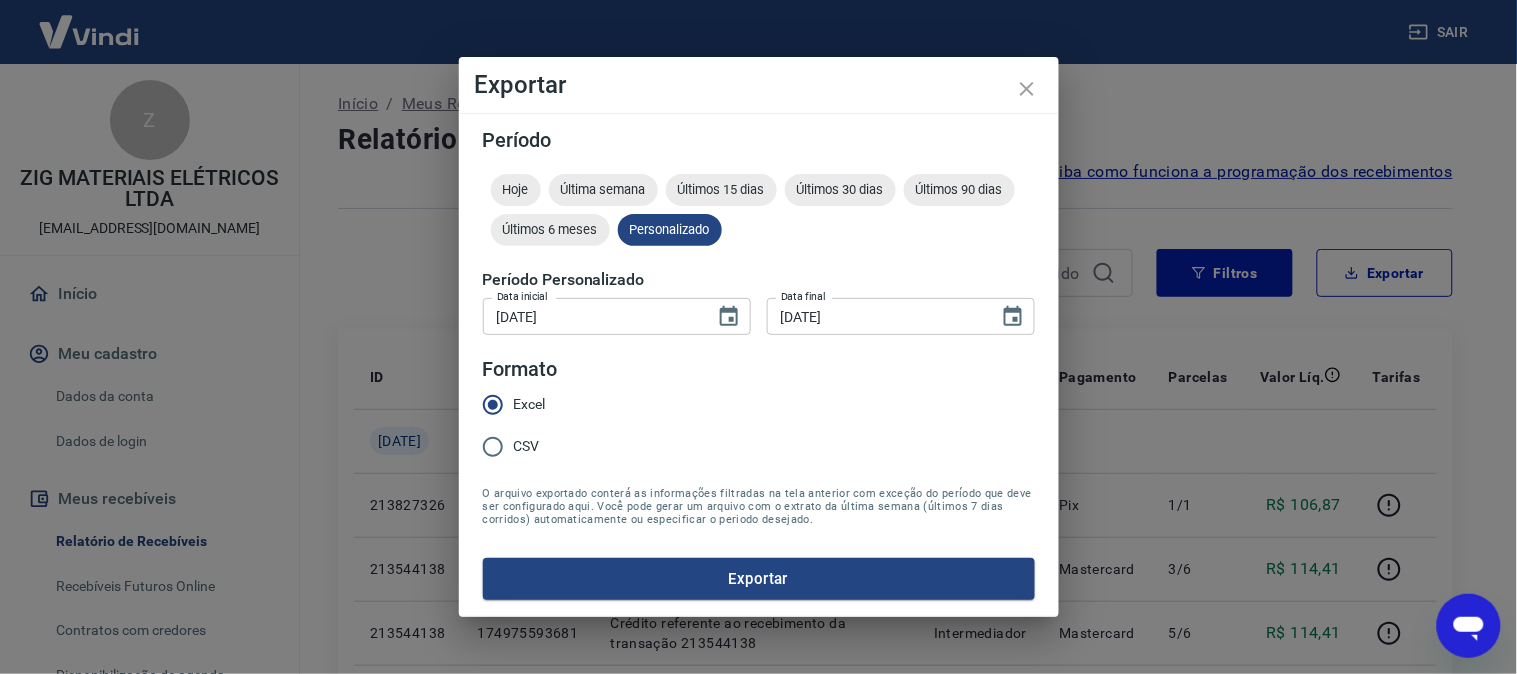 click on "Excel" at bounding box center [530, 404] 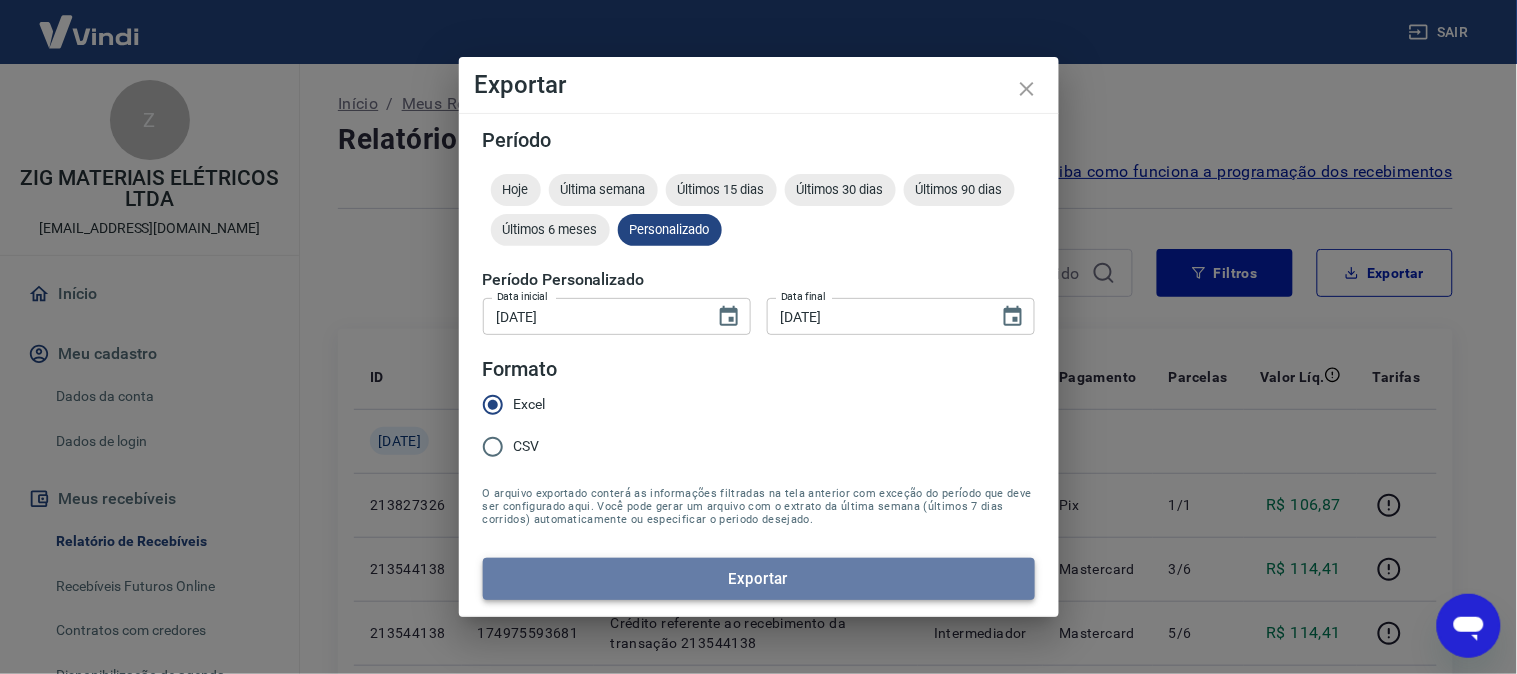 click on "Exportar" at bounding box center (759, 579) 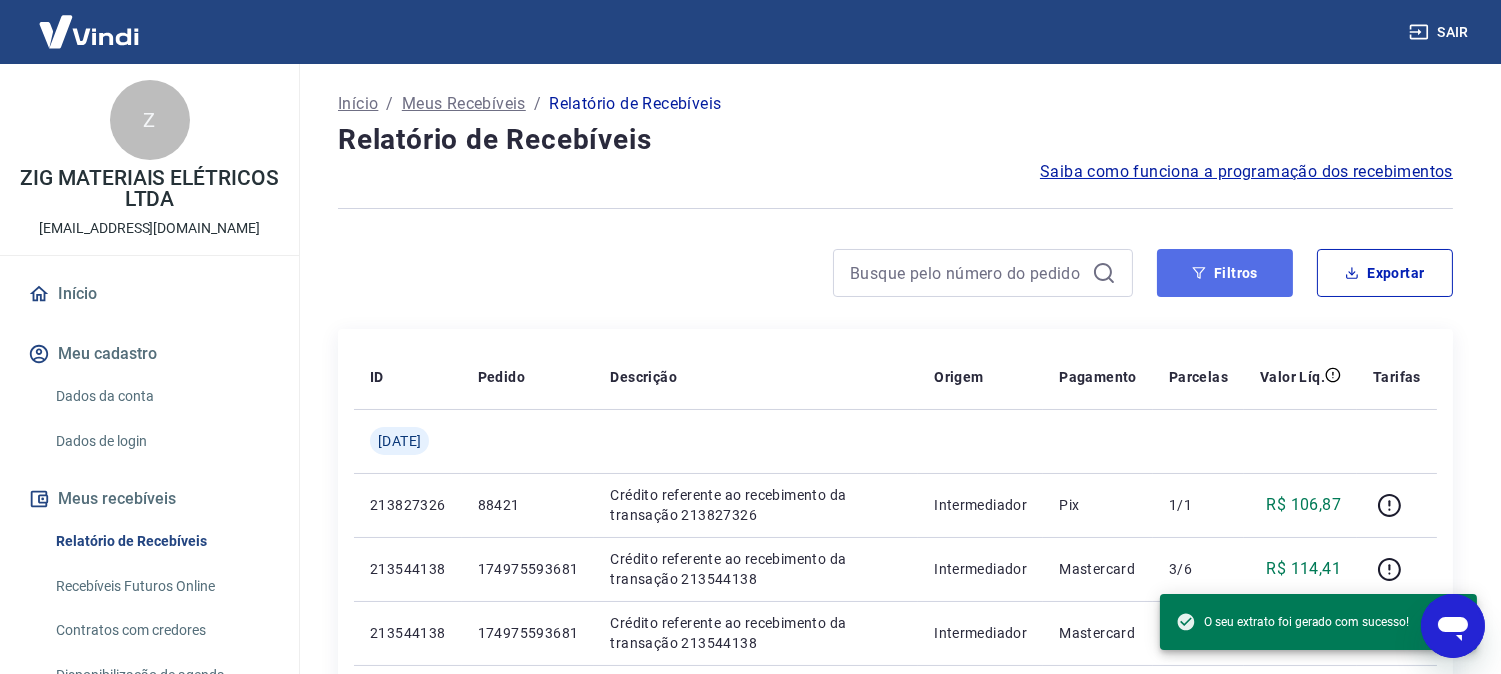 click on "Filtros" at bounding box center (1225, 273) 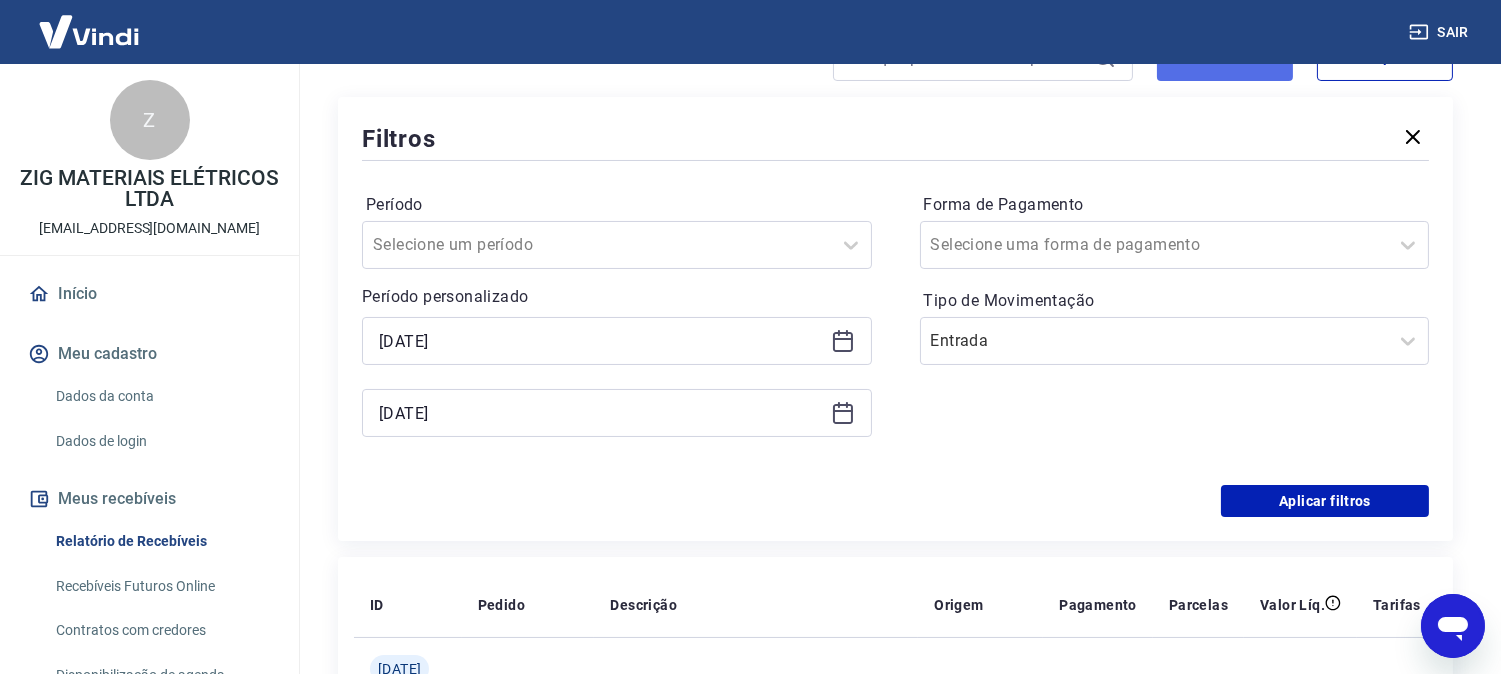 scroll, scrollTop: 222, scrollLeft: 0, axis: vertical 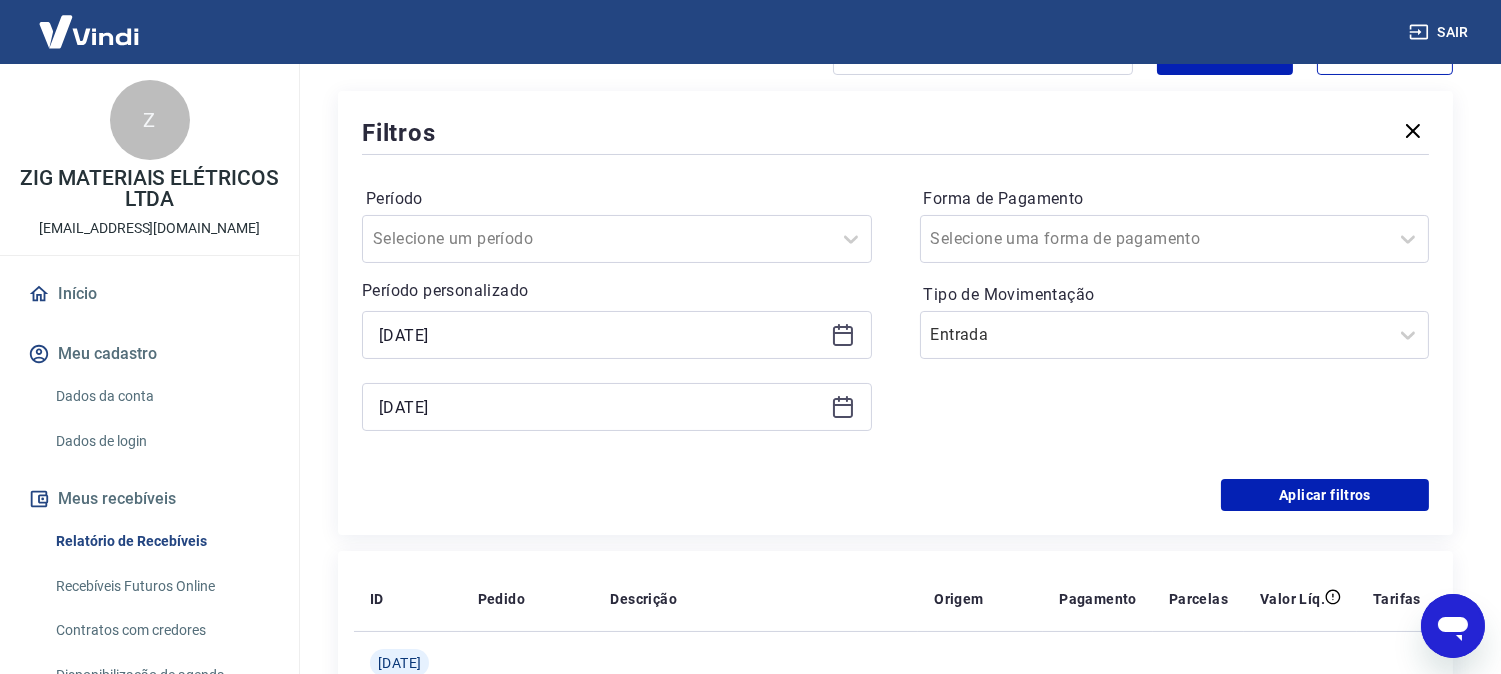 click 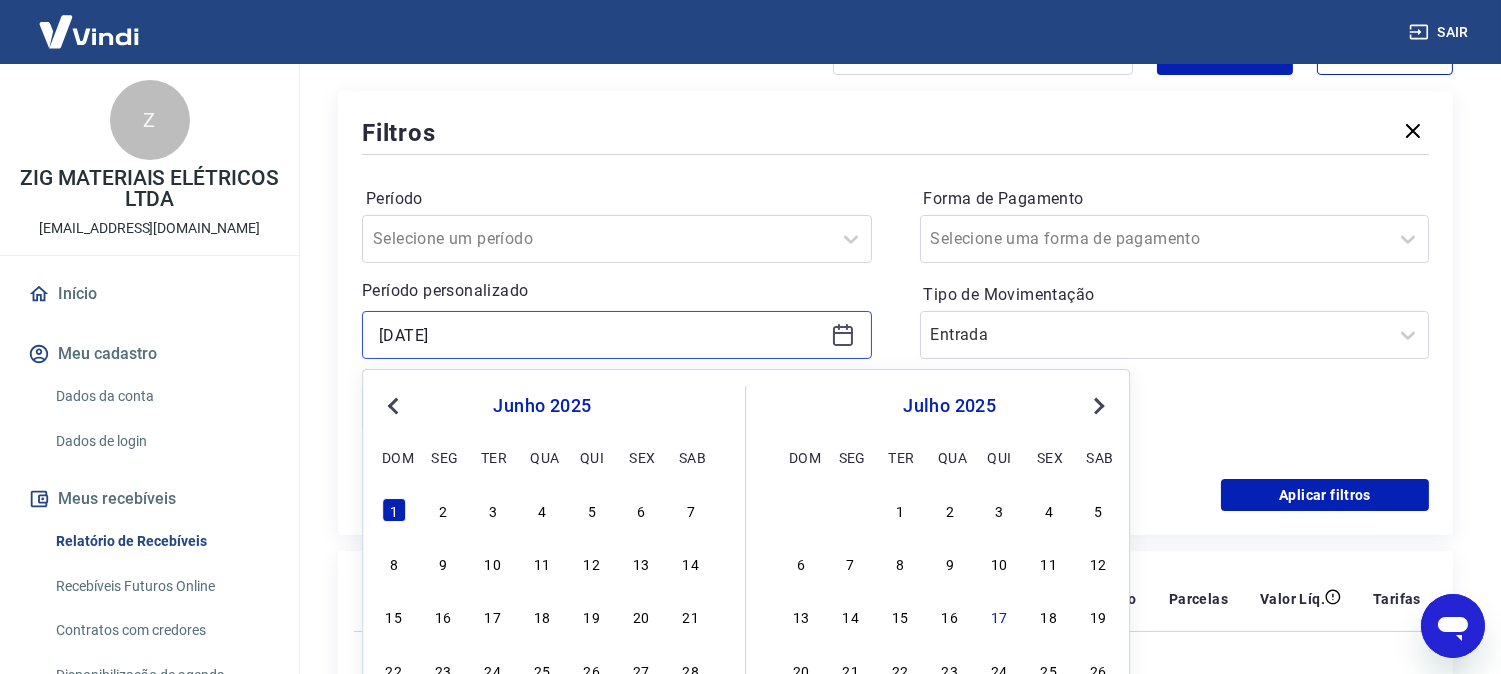 scroll, scrollTop: 333, scrollLeft: 0, axis: vertical 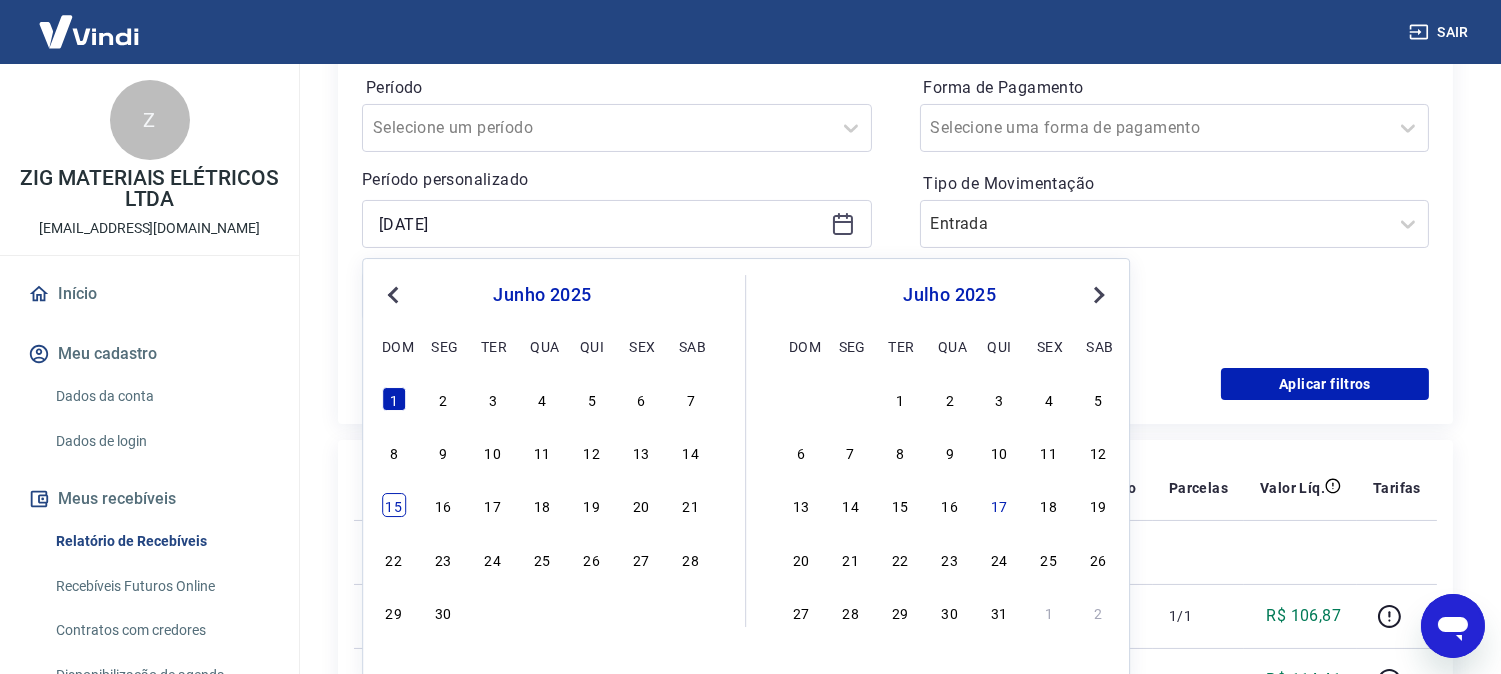 click on "15" at bounding box center (394, 506) 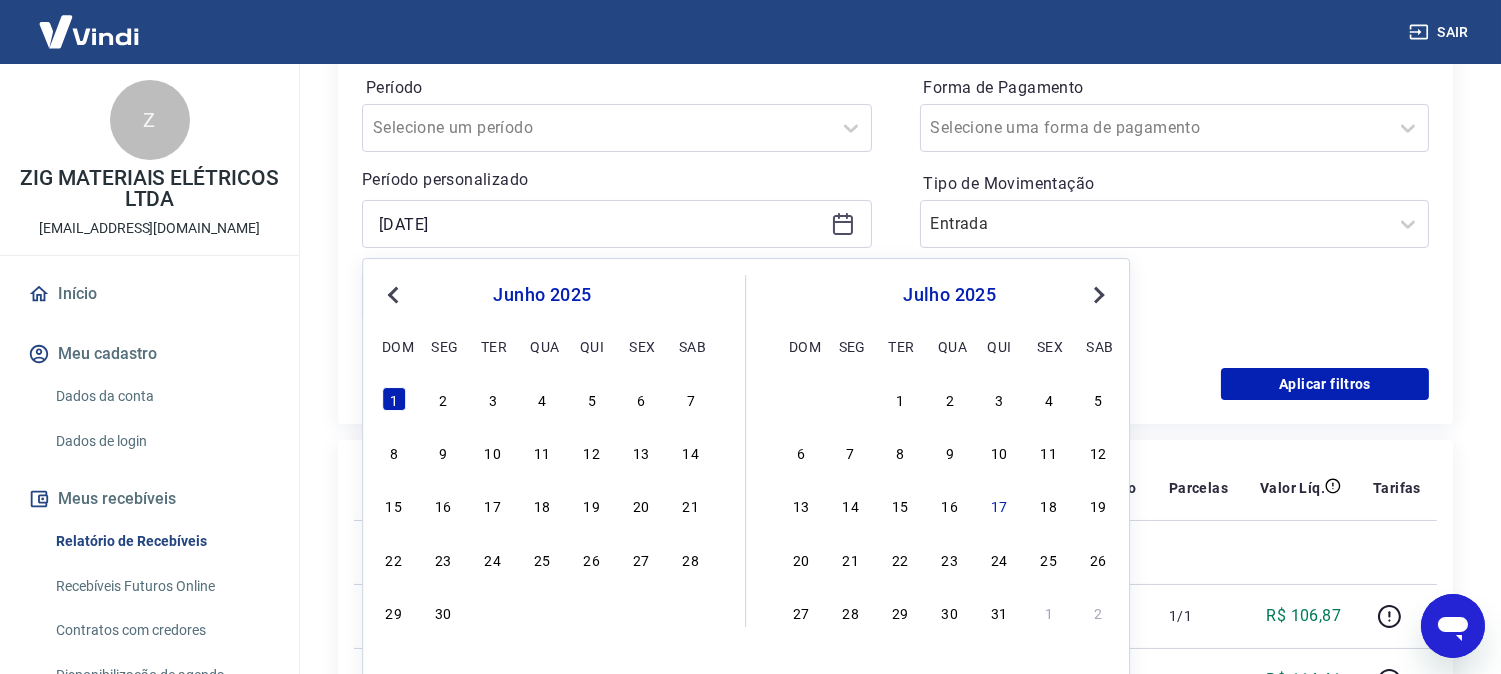 type on "[DATE]" 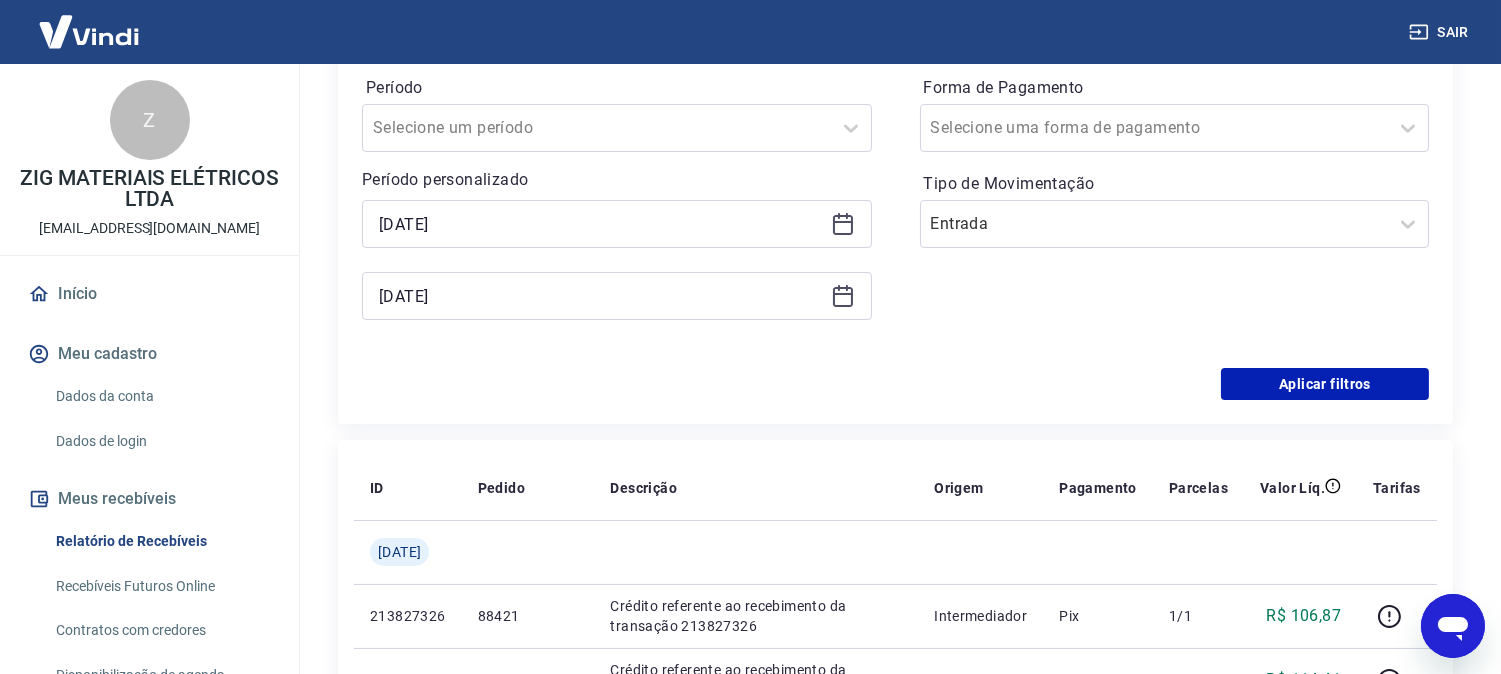 click 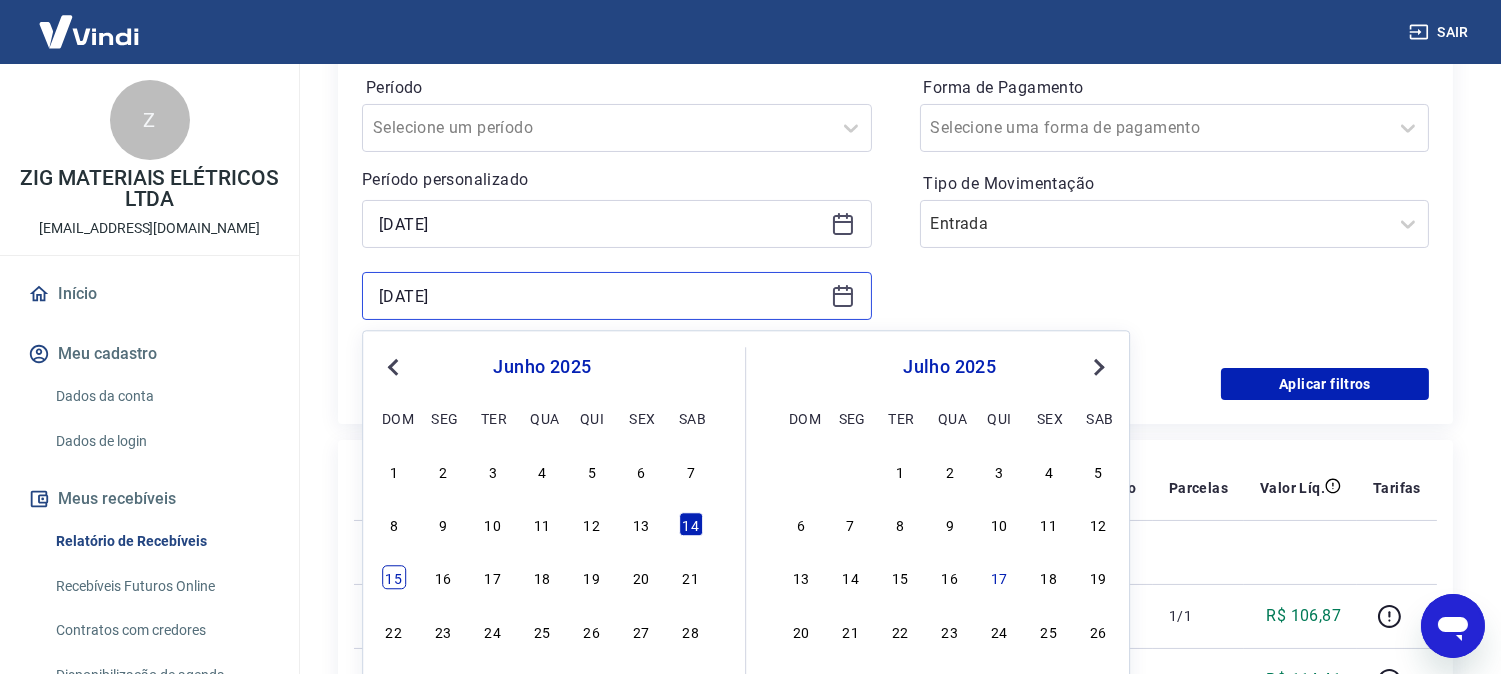 scroll, scrollTop: 444, scrollLeft: 0, axis: vertical 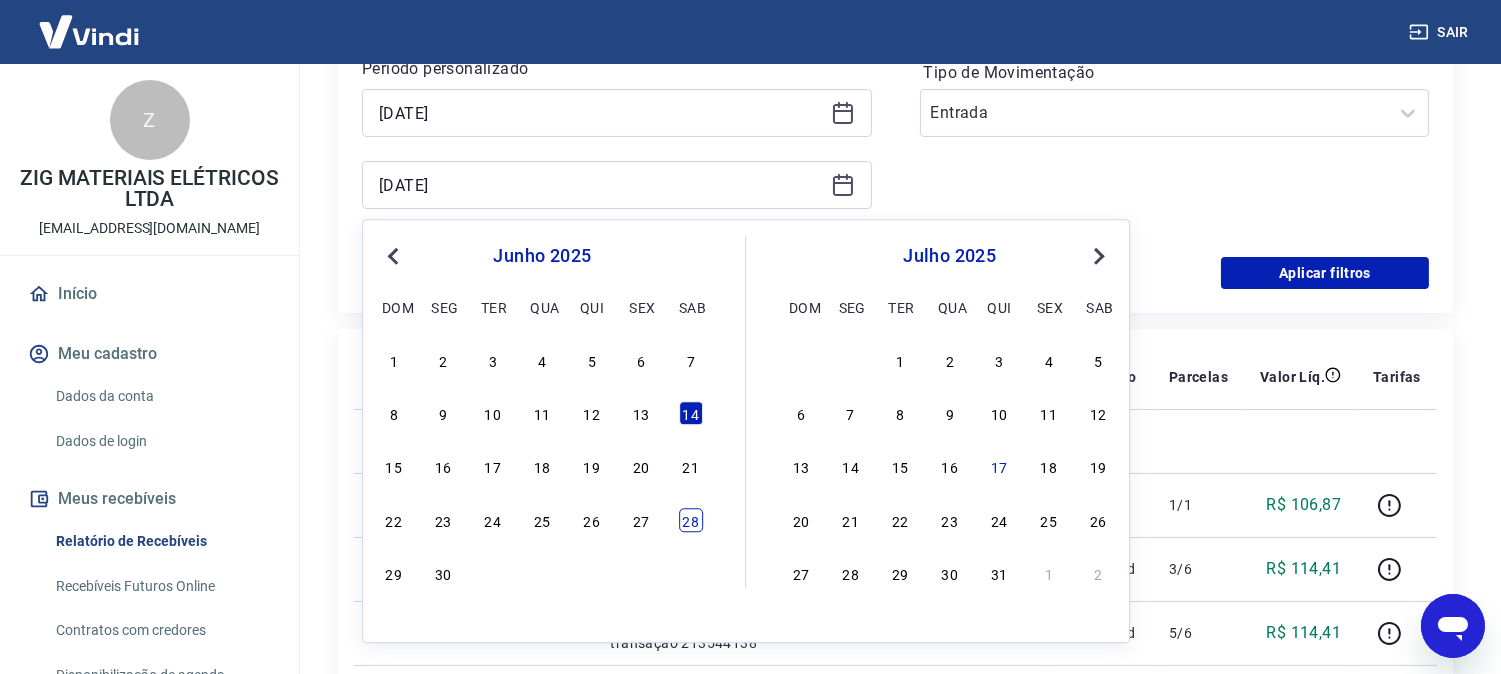 click on "28" at bounding box center (691, 520) 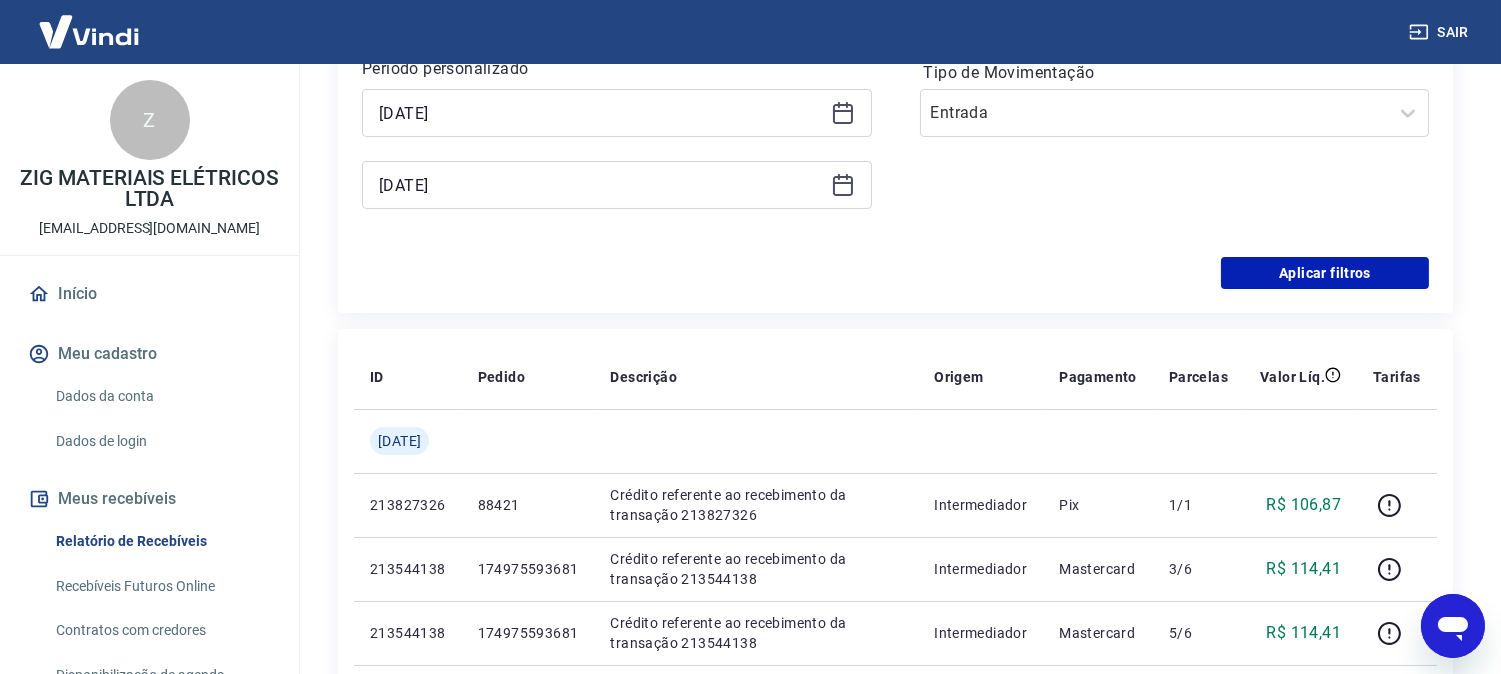 type on "[DATE]" 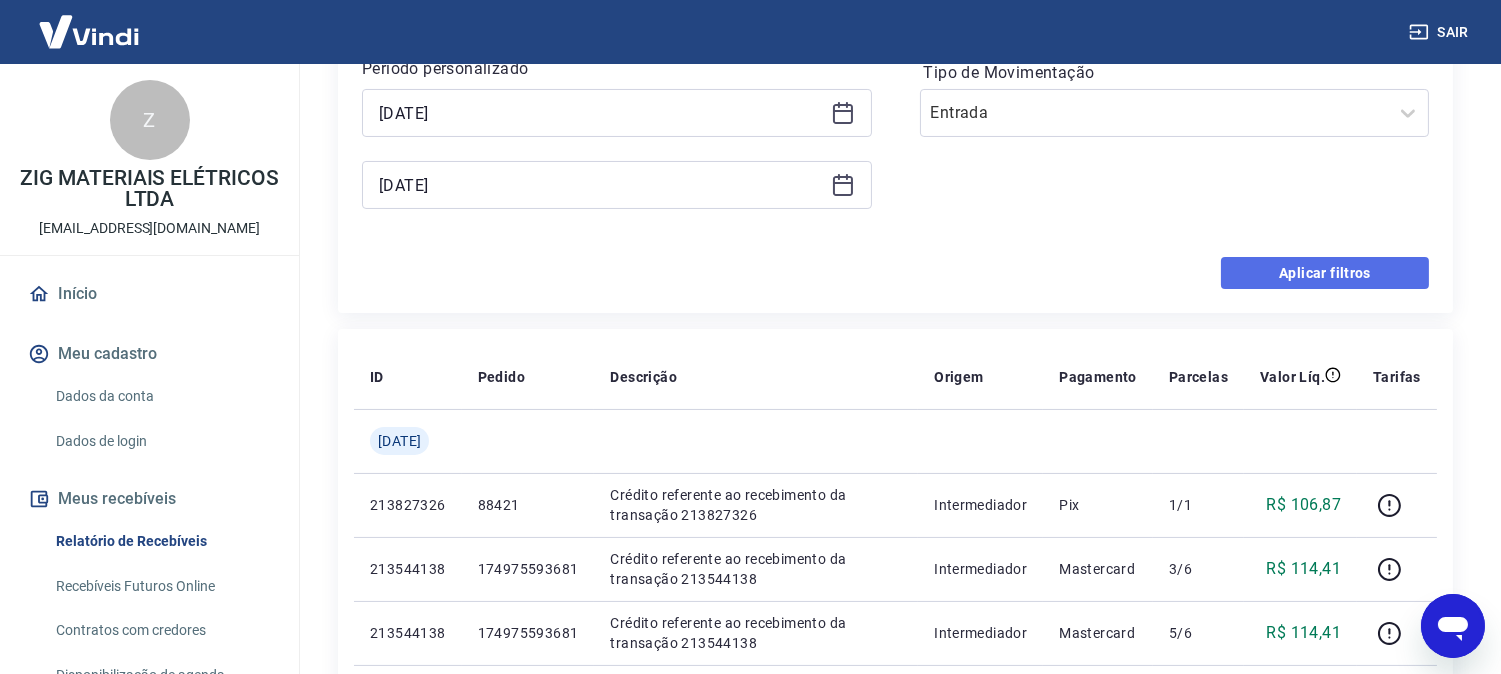 click on "Aplicar filtros" at bounding box center [1325, 273] 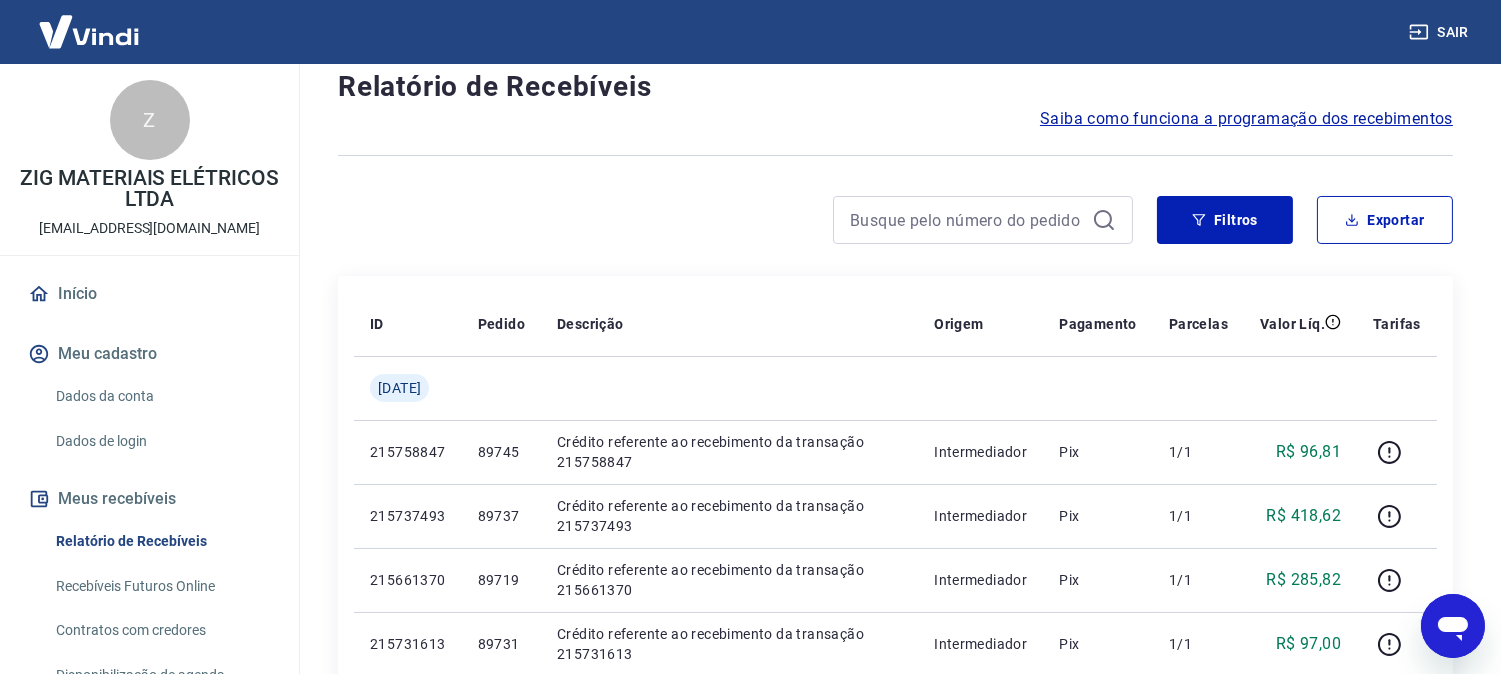scroll, scrollTop: 0, scrollLeft: 0, axis: both 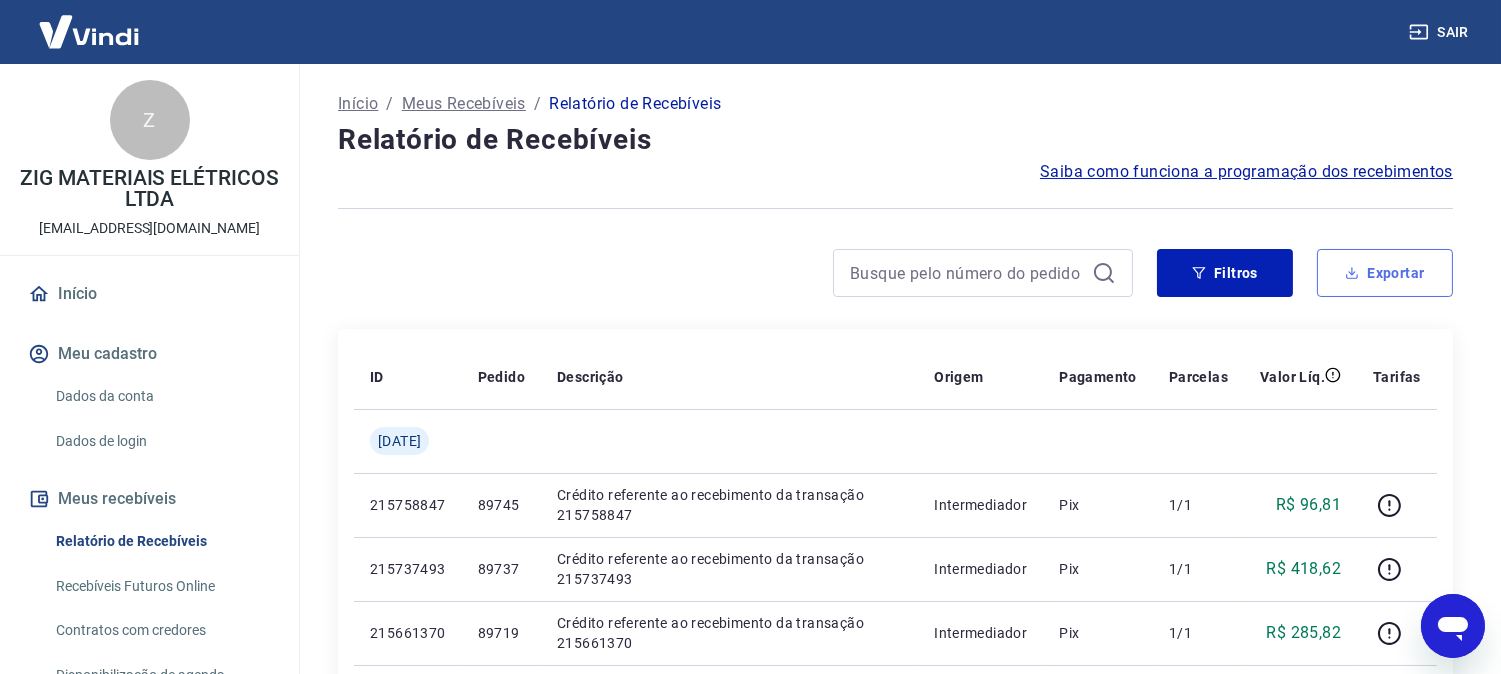 click on "Exportar" at bounding box center [1385, 273] 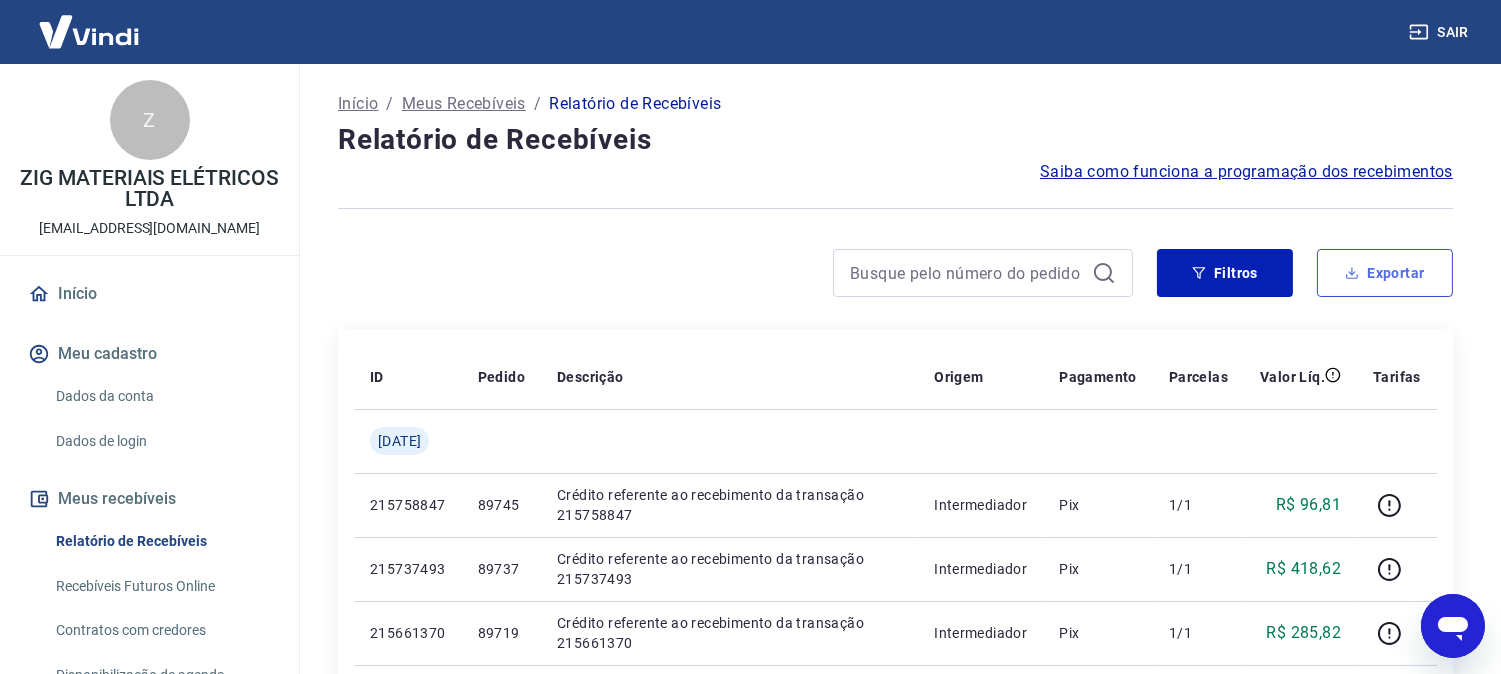 type on "[DATE]" 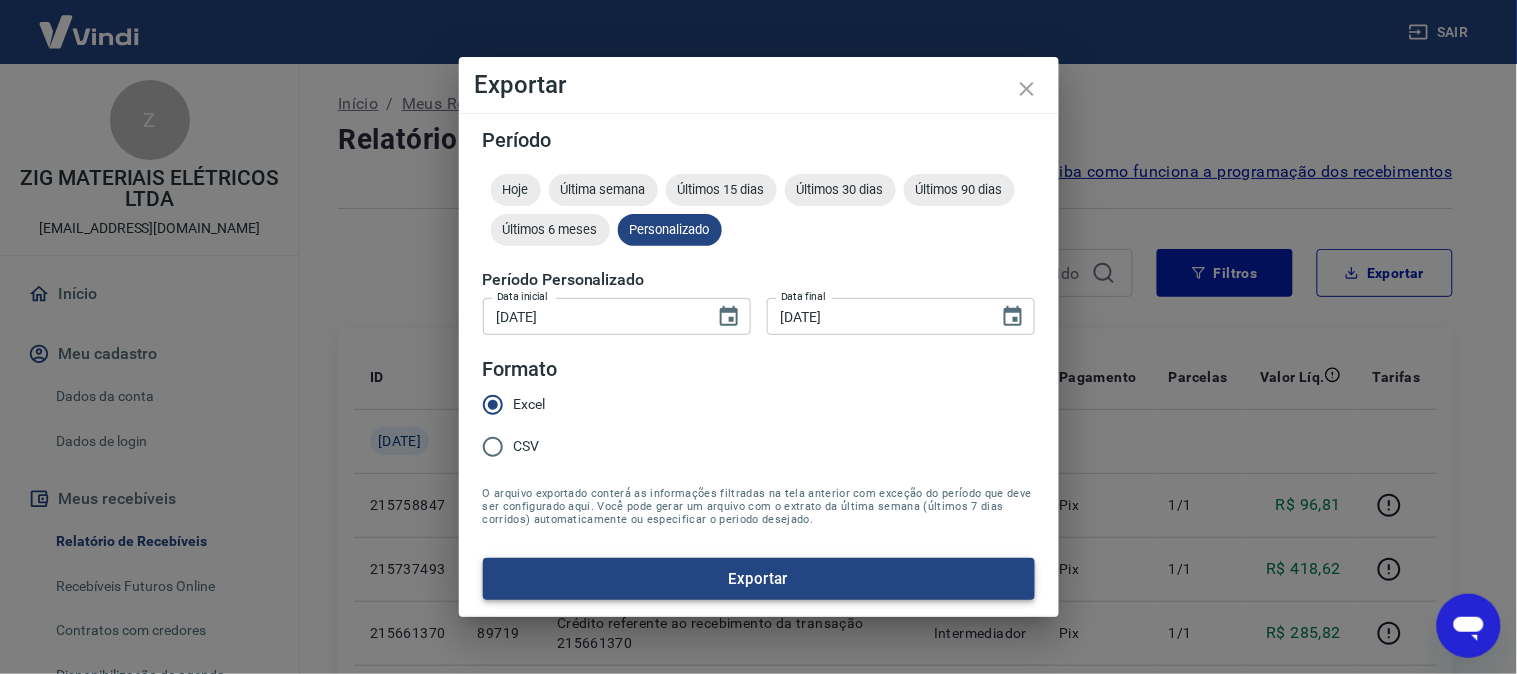 click on "Exportar" at bounding box center (759, 579) 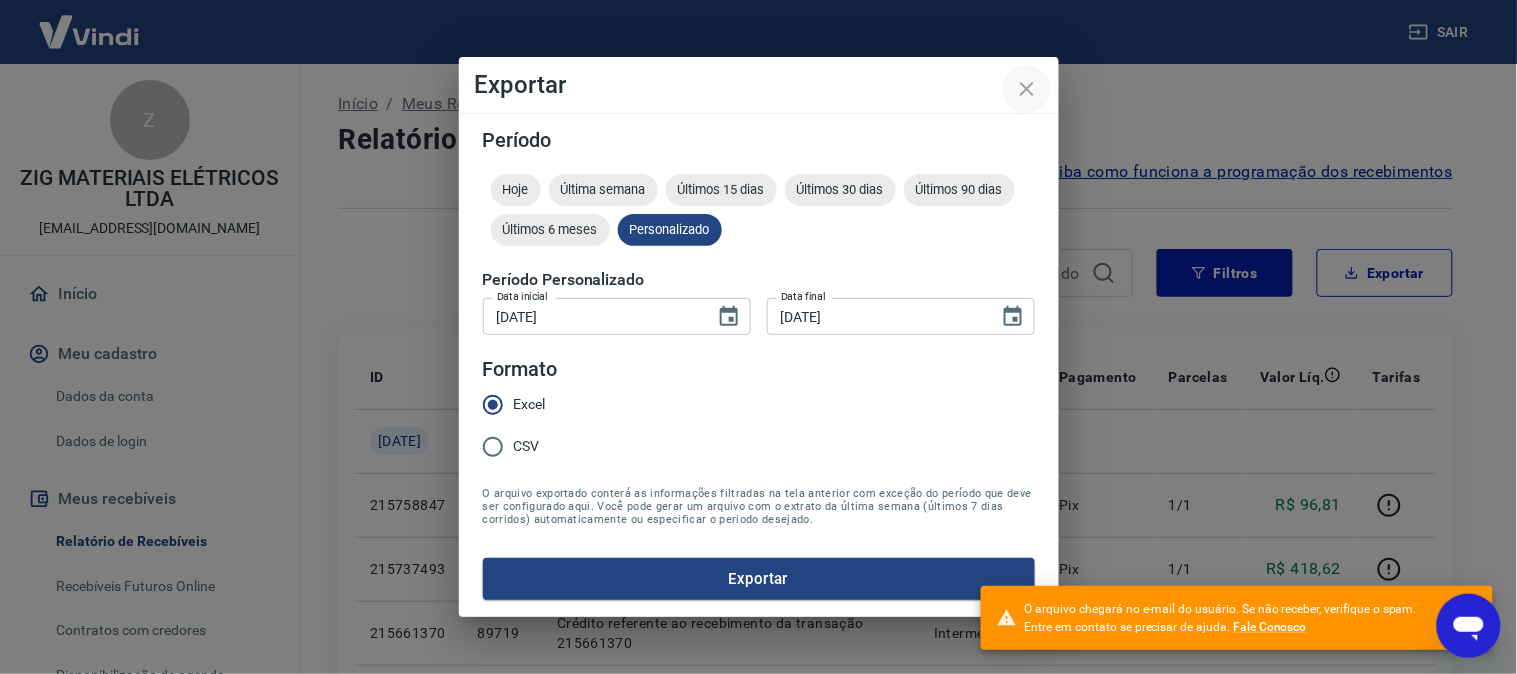 click 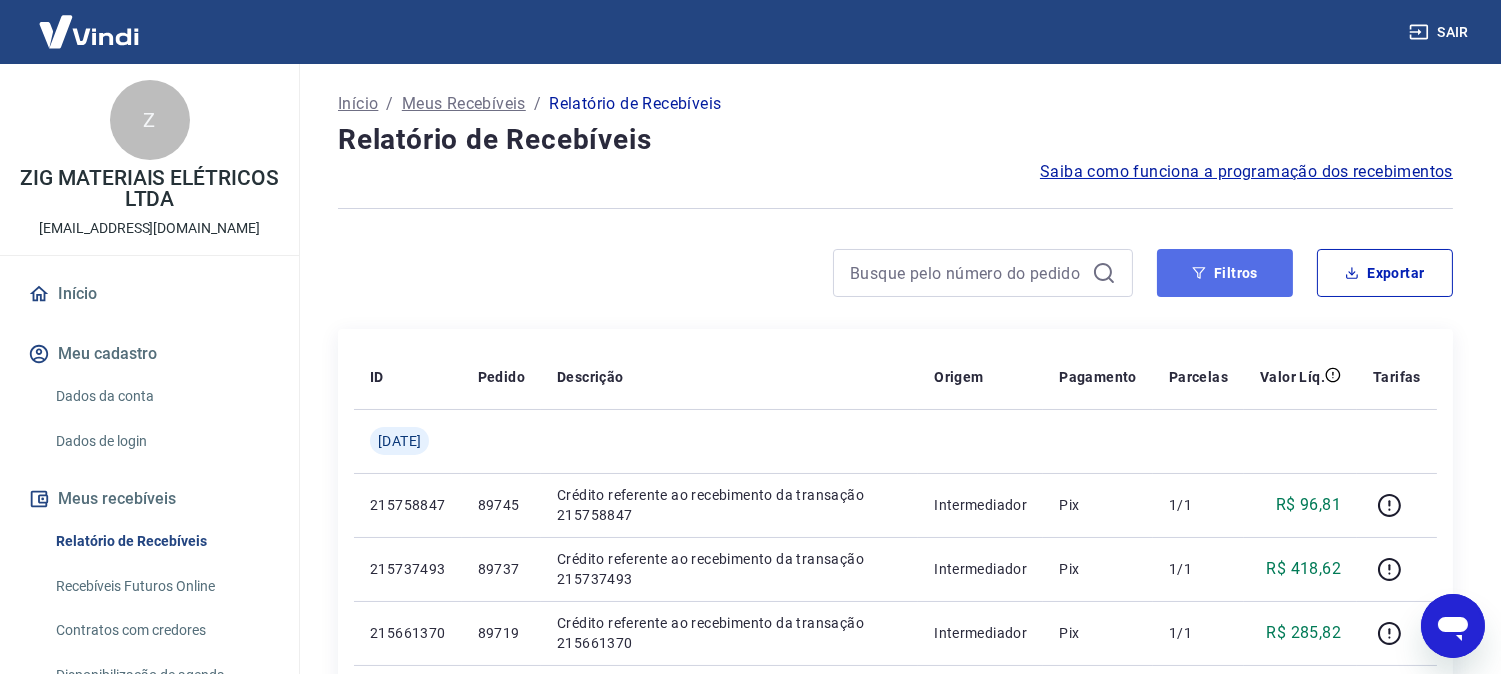 click 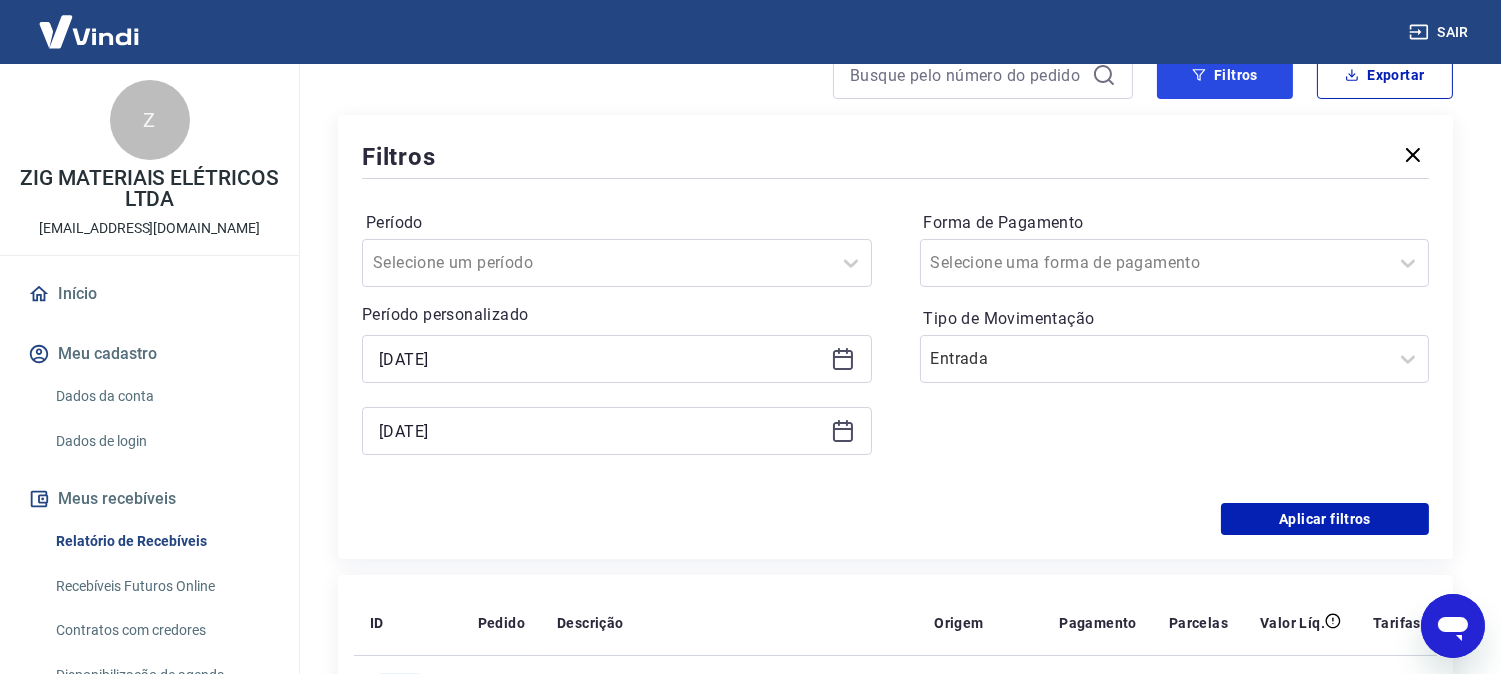 scroll, scrollTop: 222, scrollLeft: 0, axis: vertical 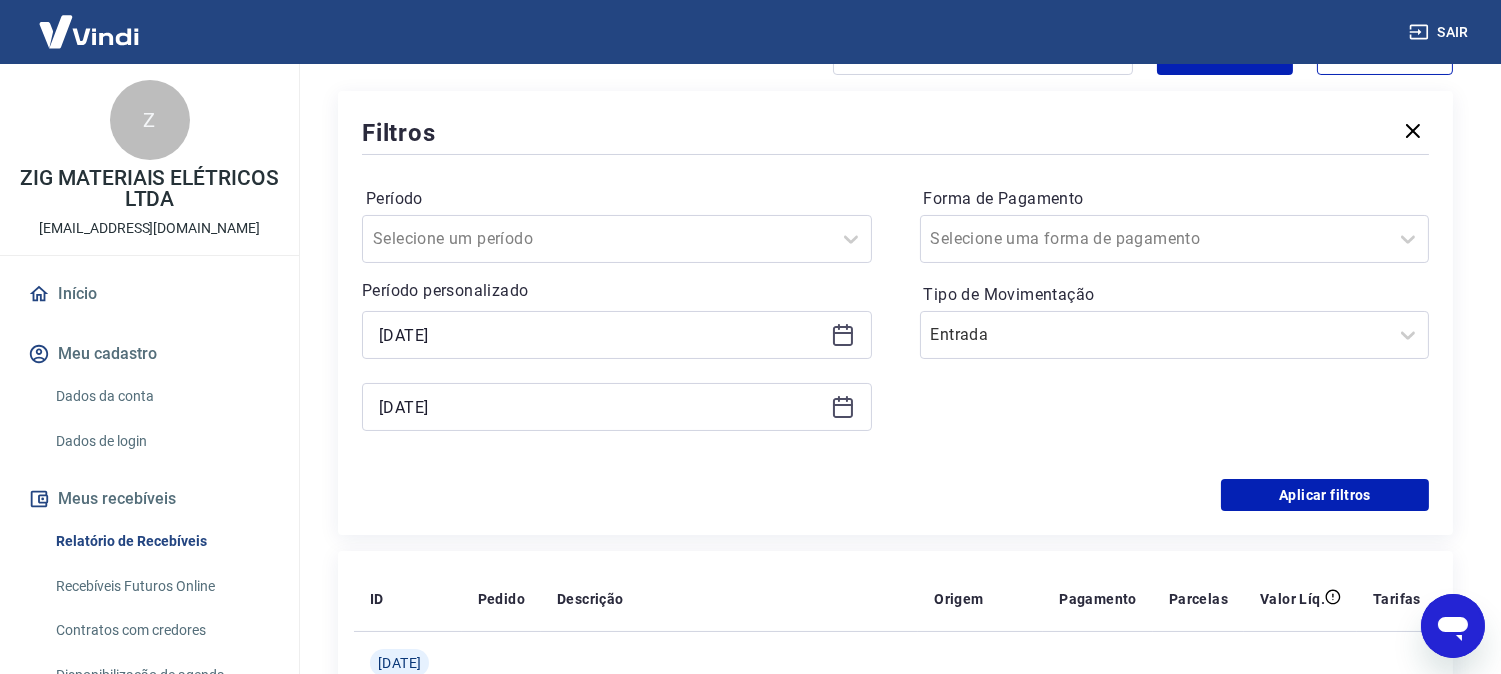 click 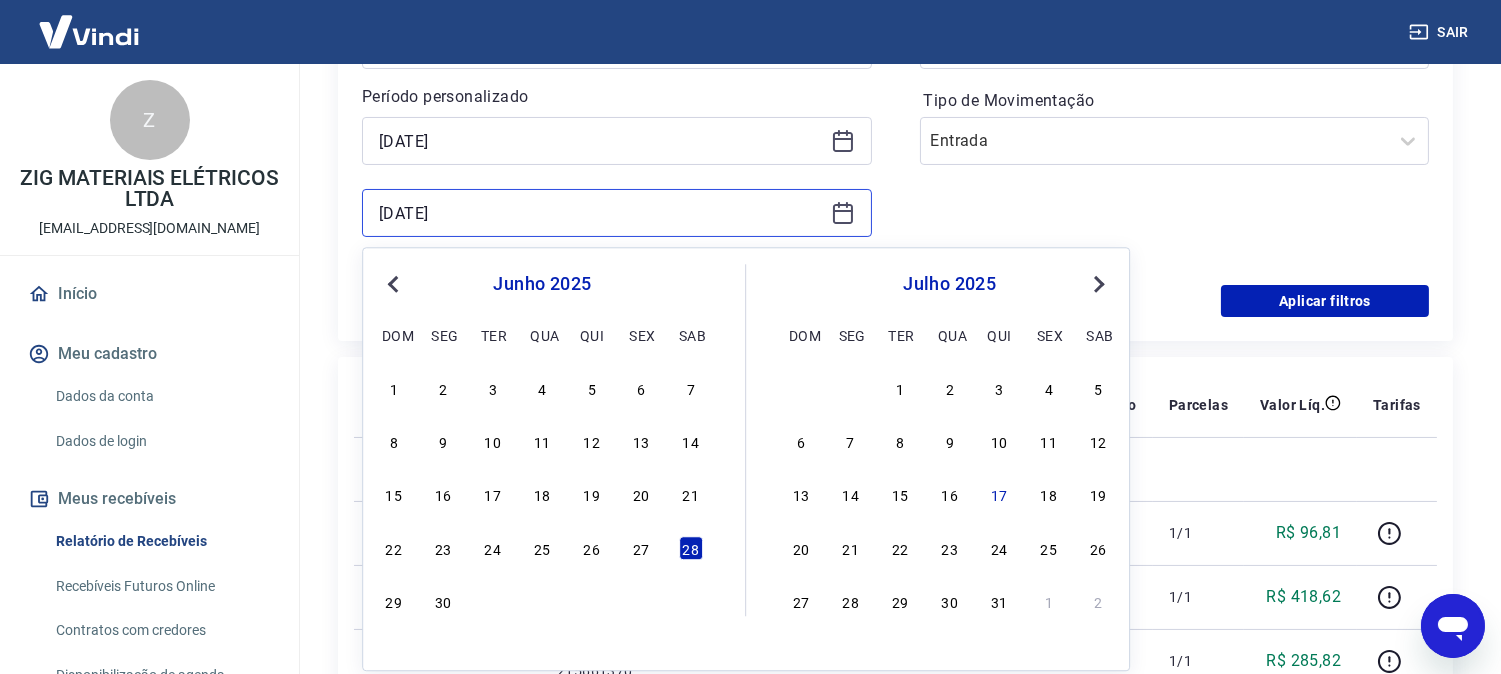 scroll, scrollTop: 444, scrollLeft: 0, axis: vertical 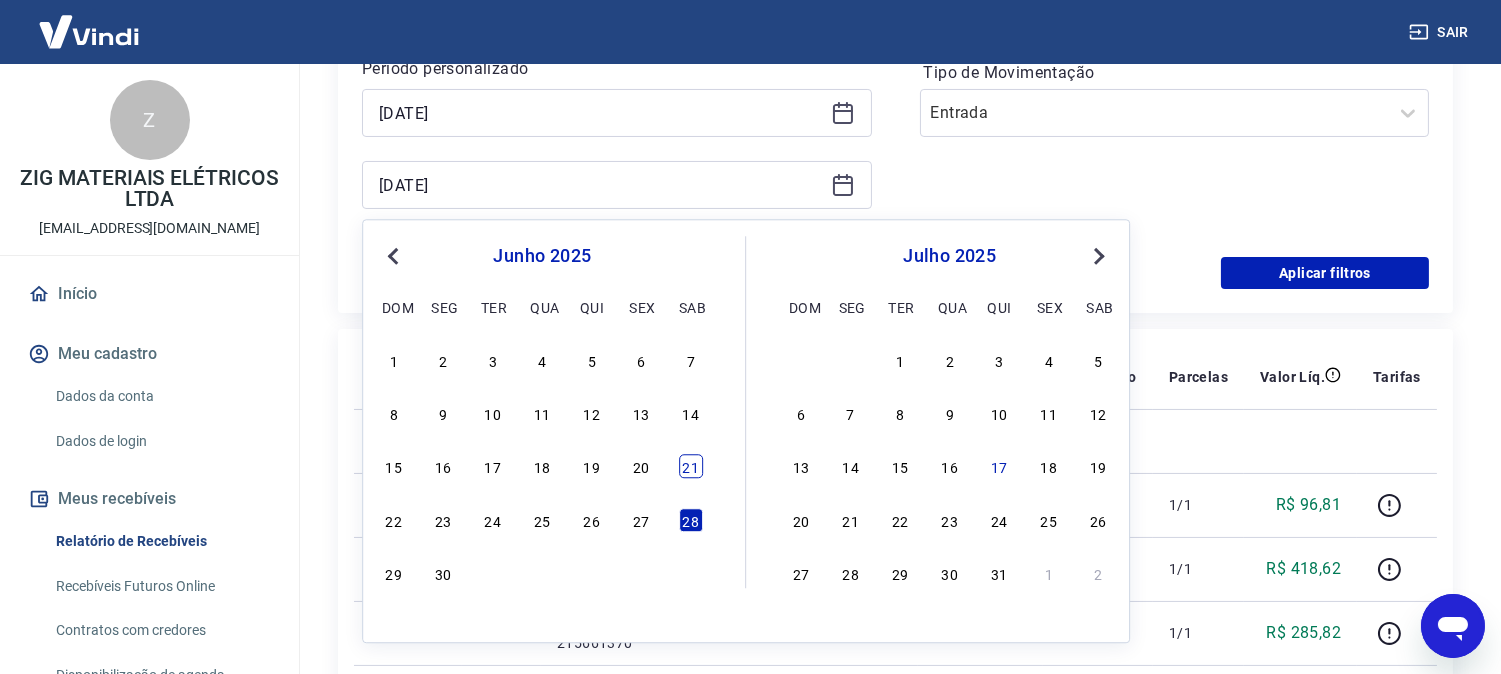 click on "21" at bounding box center (691, 467) 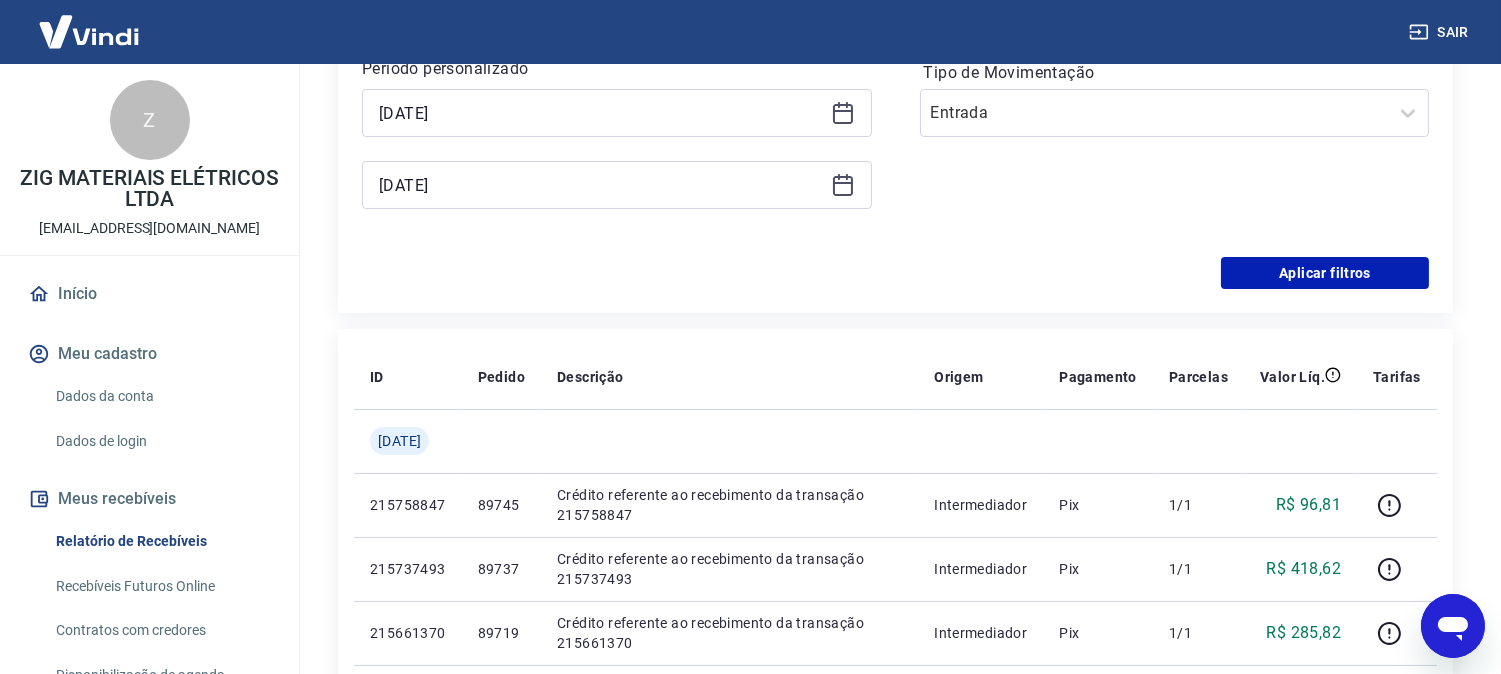 type on "[DATE]" 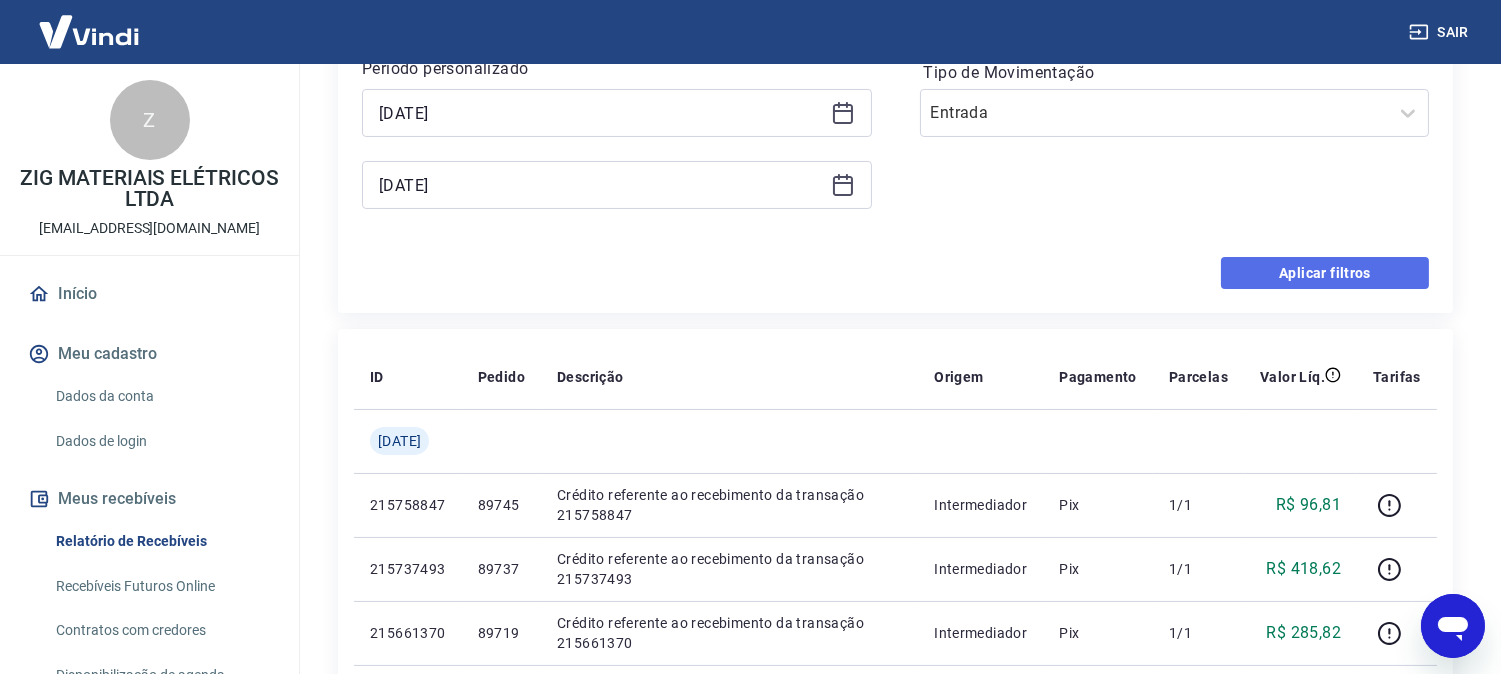 click on "Aplicar filtros" at bounding box center (1325, 273) 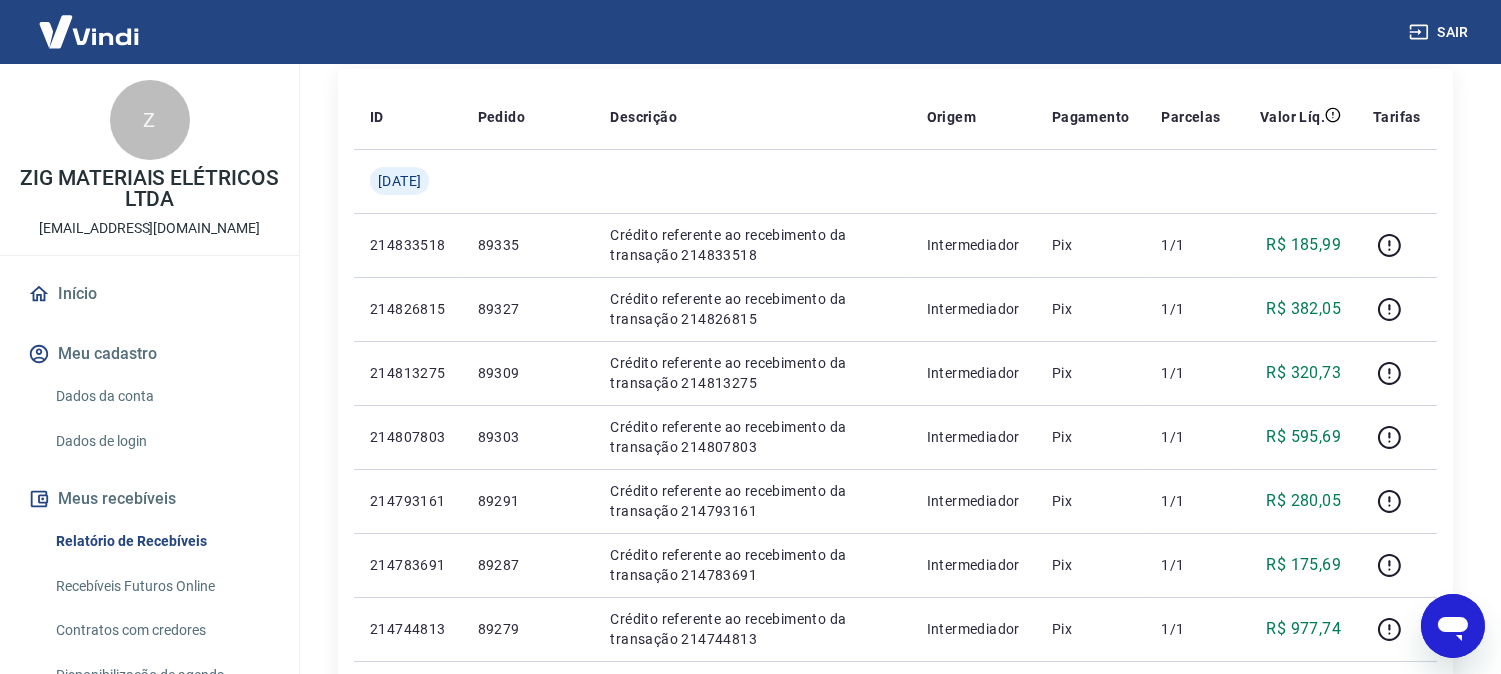 scroll, scrollTop: 0, scrollLeft: 0, axis: both 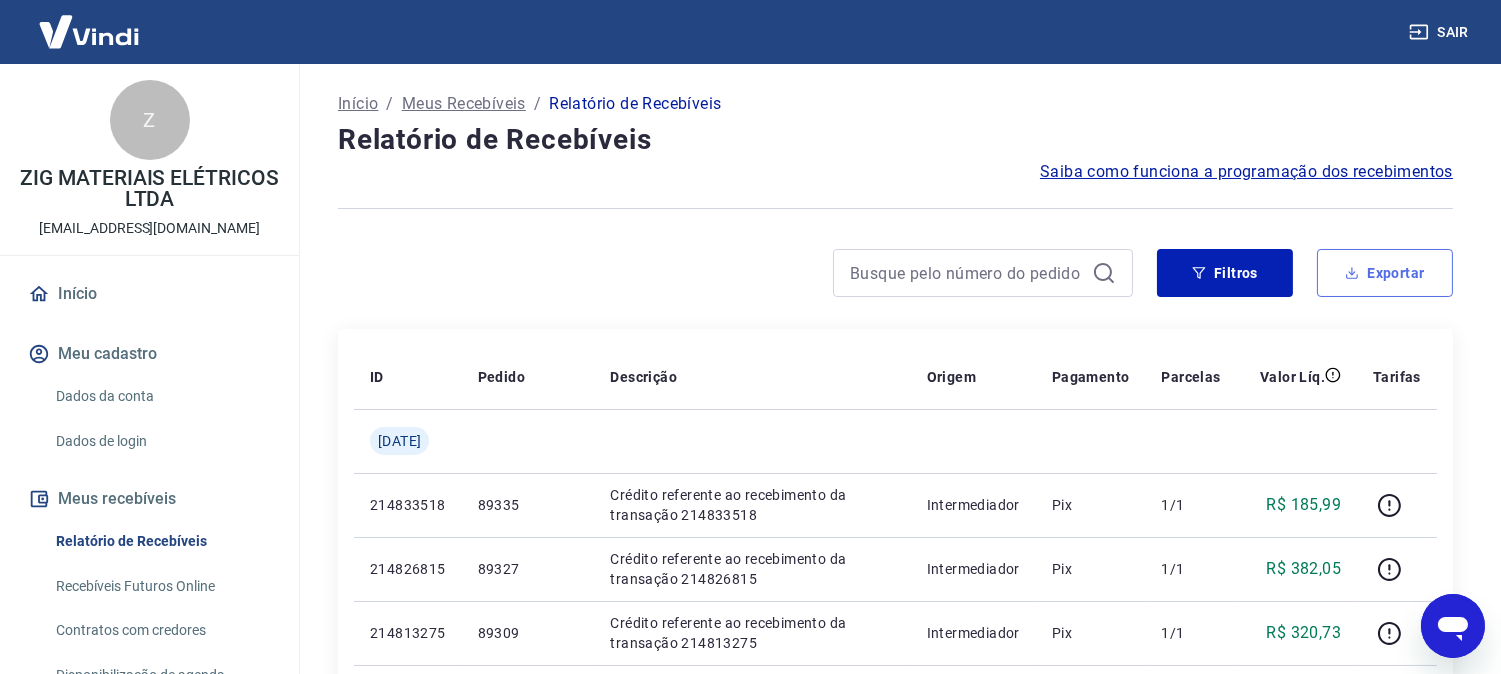 click on "Exportar" at bounding box center [1385, 273] 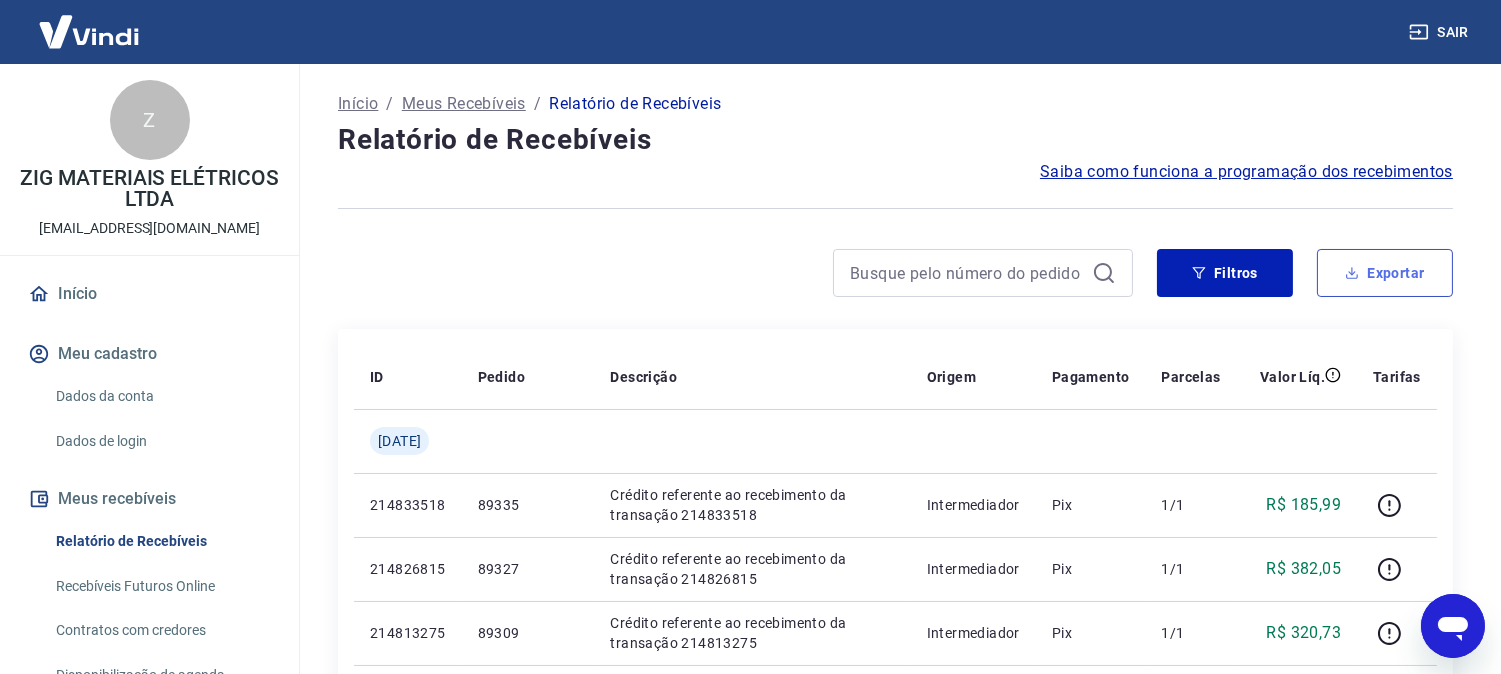 type on "[DATE]" 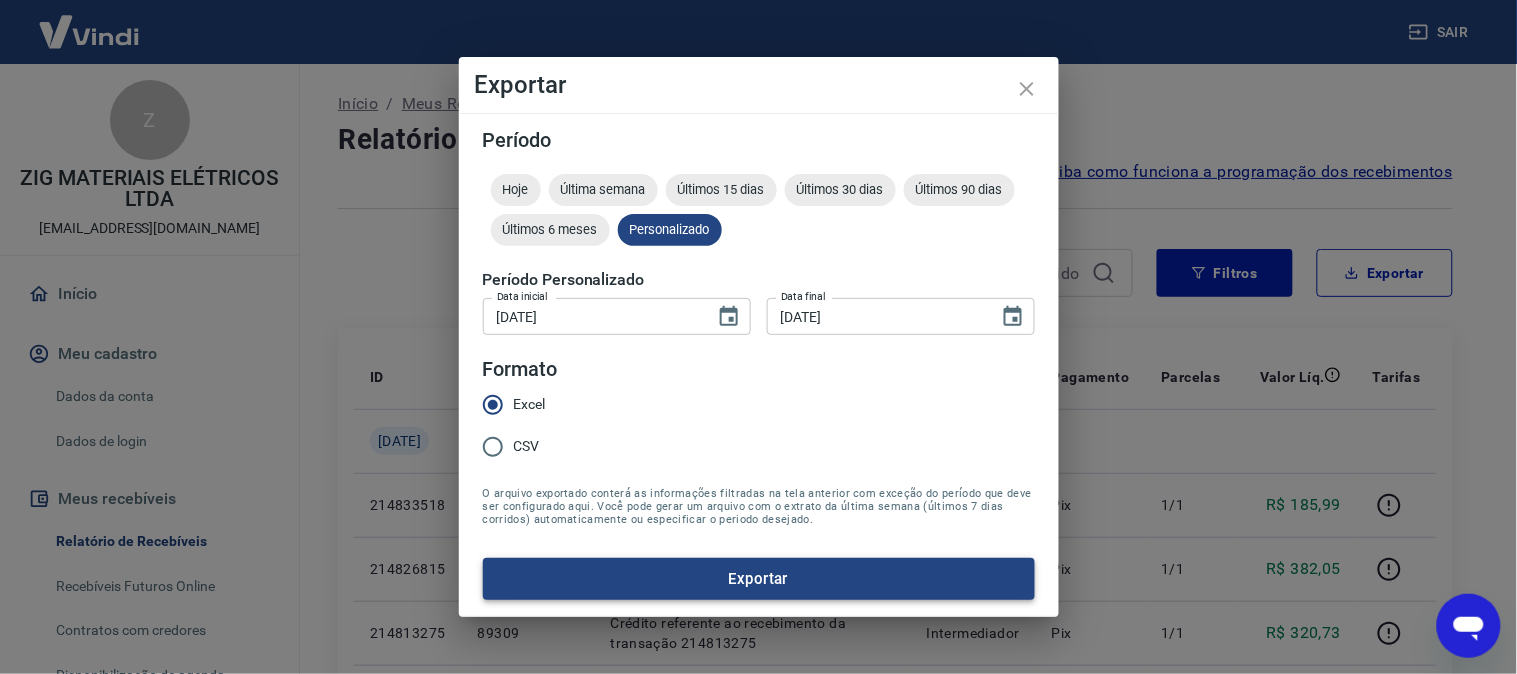 click on "Exportar" at bounding box center [759, 579] 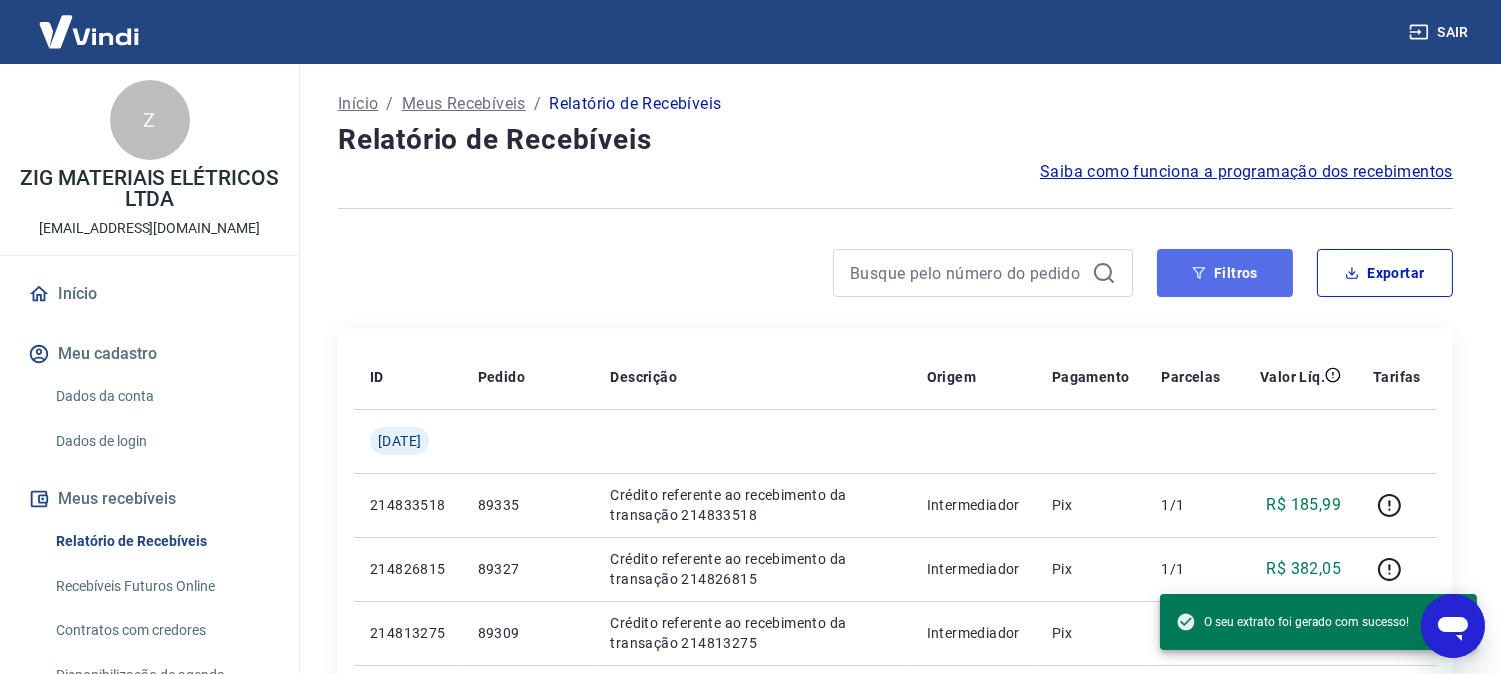 click on "Filtros" at bounding box center [1225, 273] 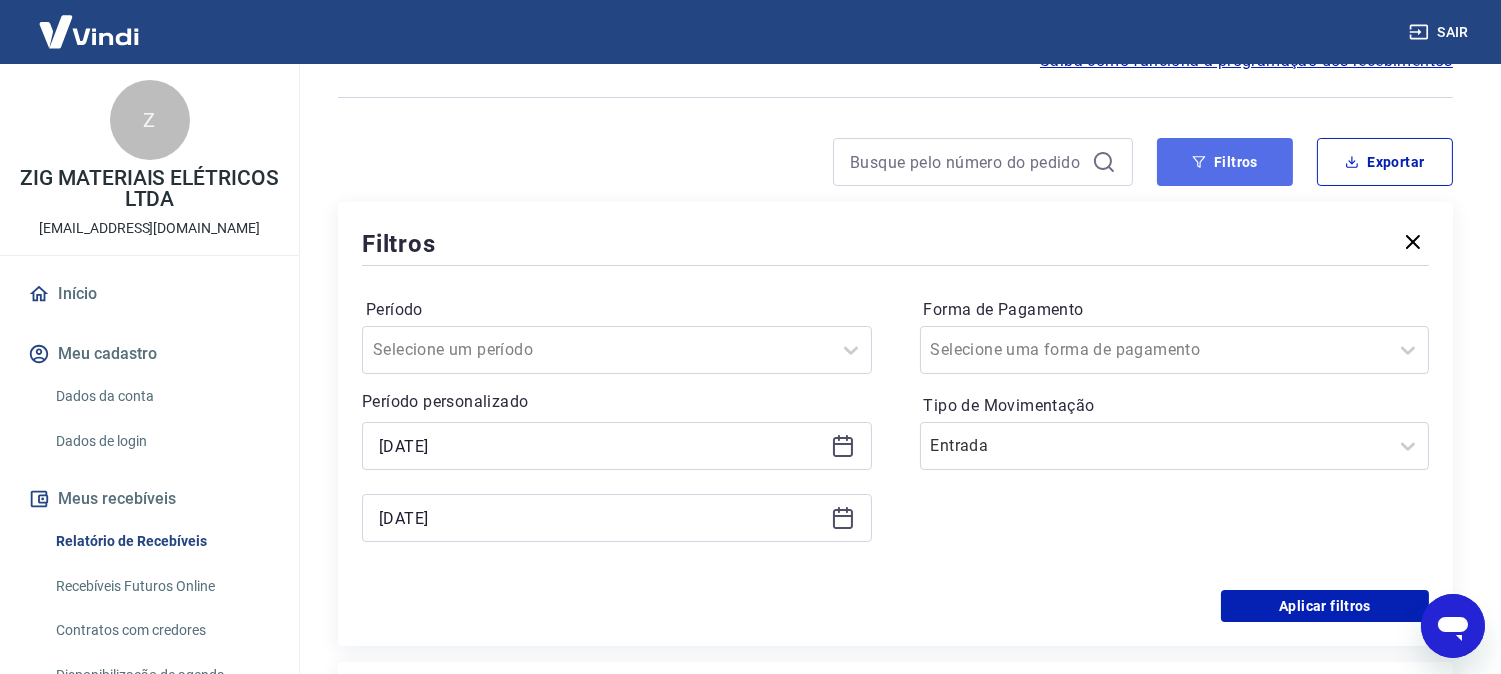 scroll, scrollTop: 222, scrollLeft: 0, axis: vertical 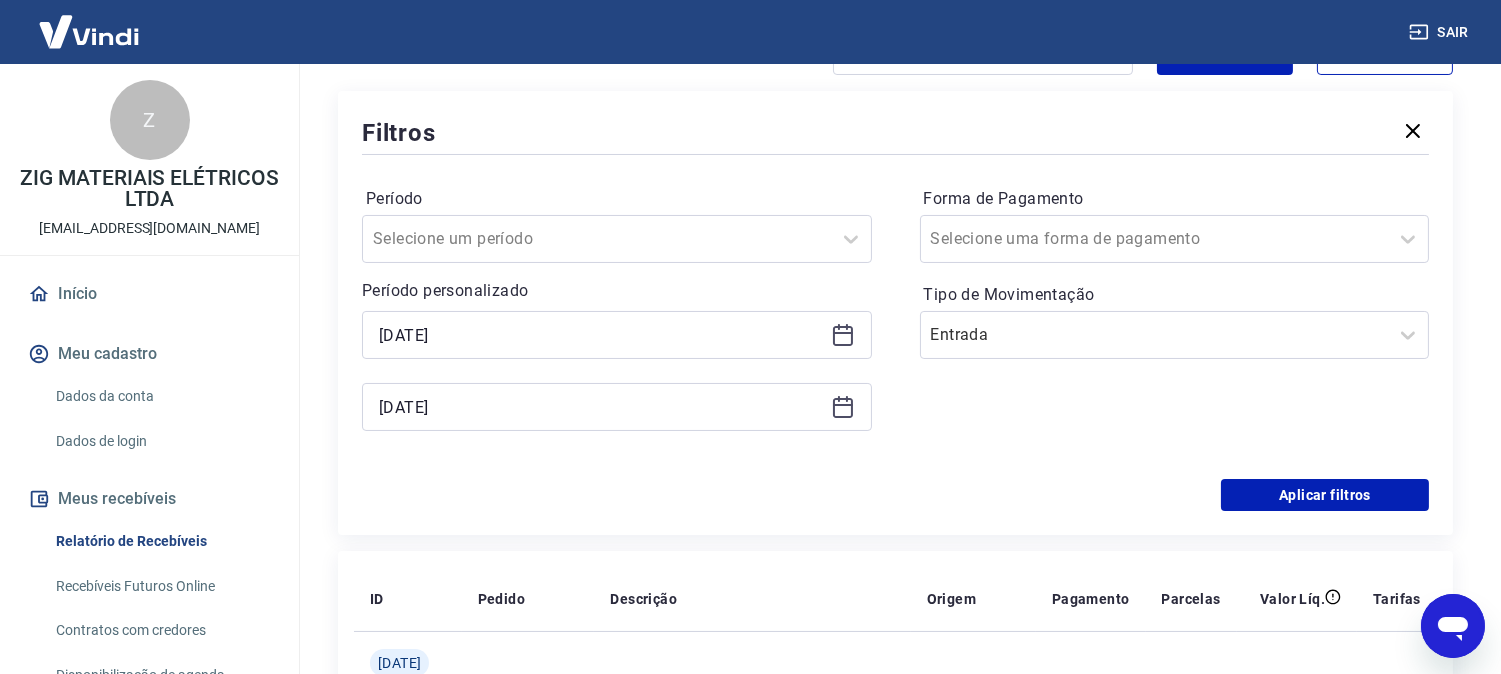 click 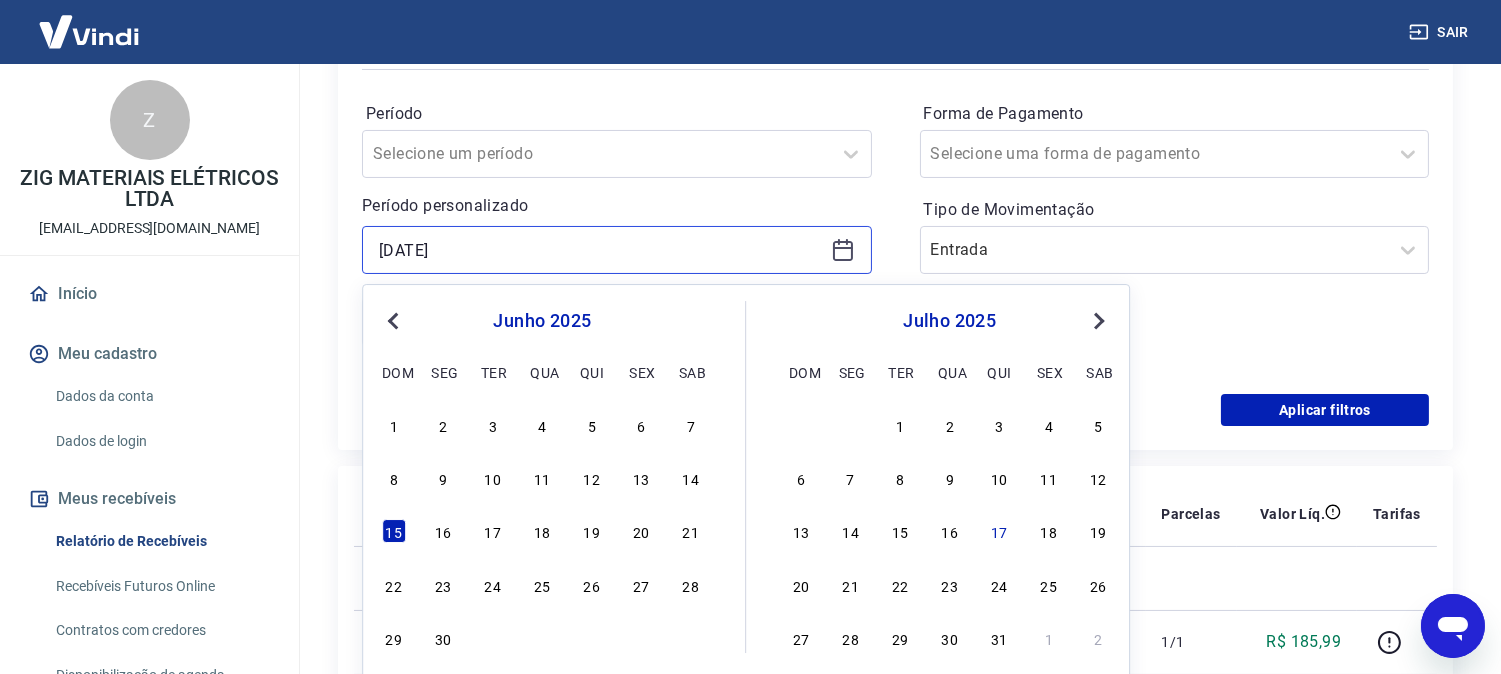 scroll, scrollTop: 444, scrollLeft: 0, axis: vertical 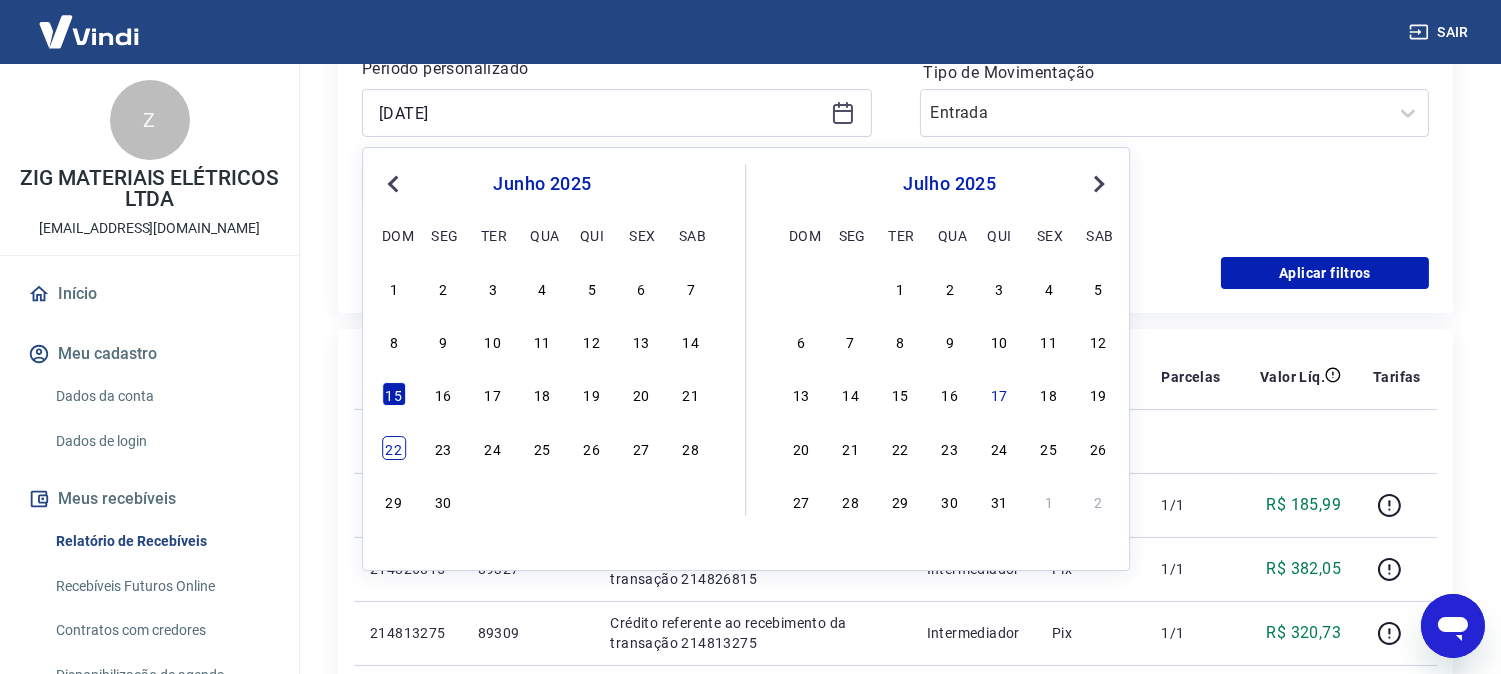 click on "22" at bounding box center (394, 448) 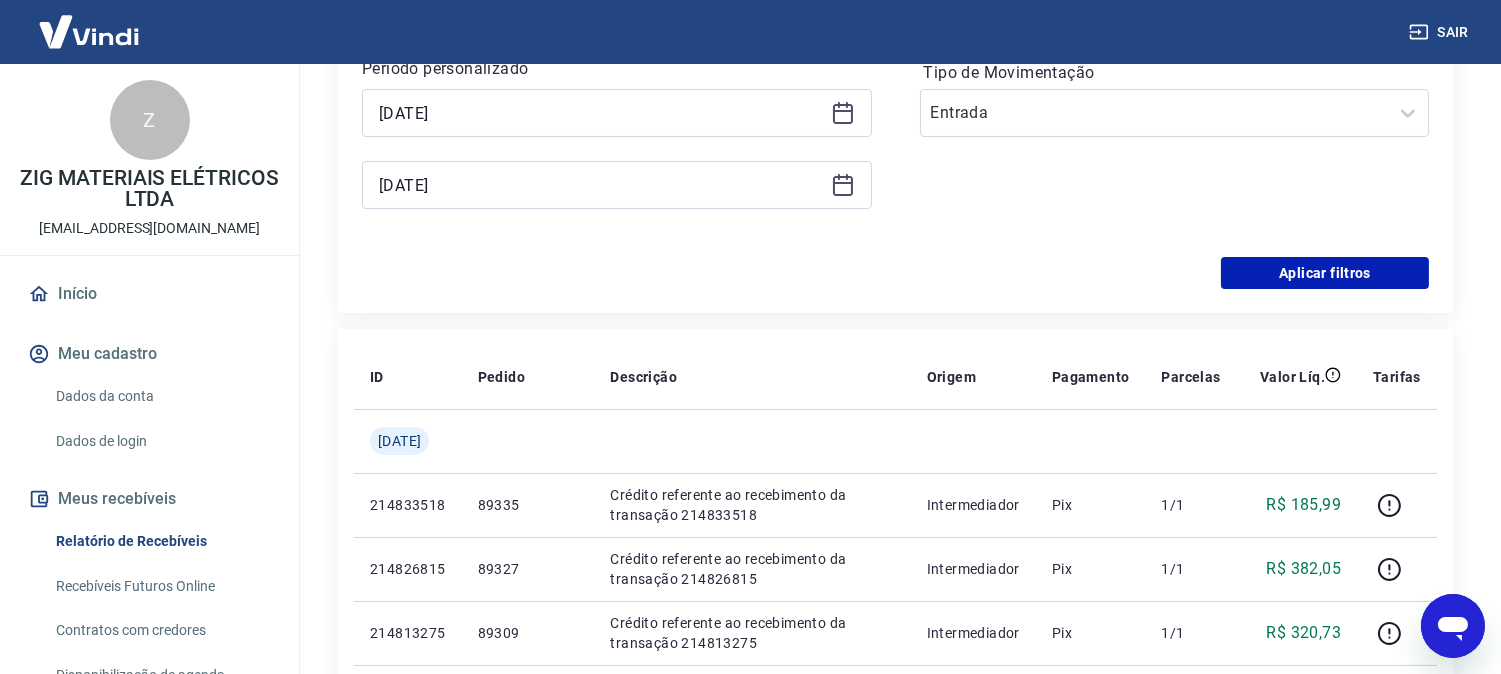 click 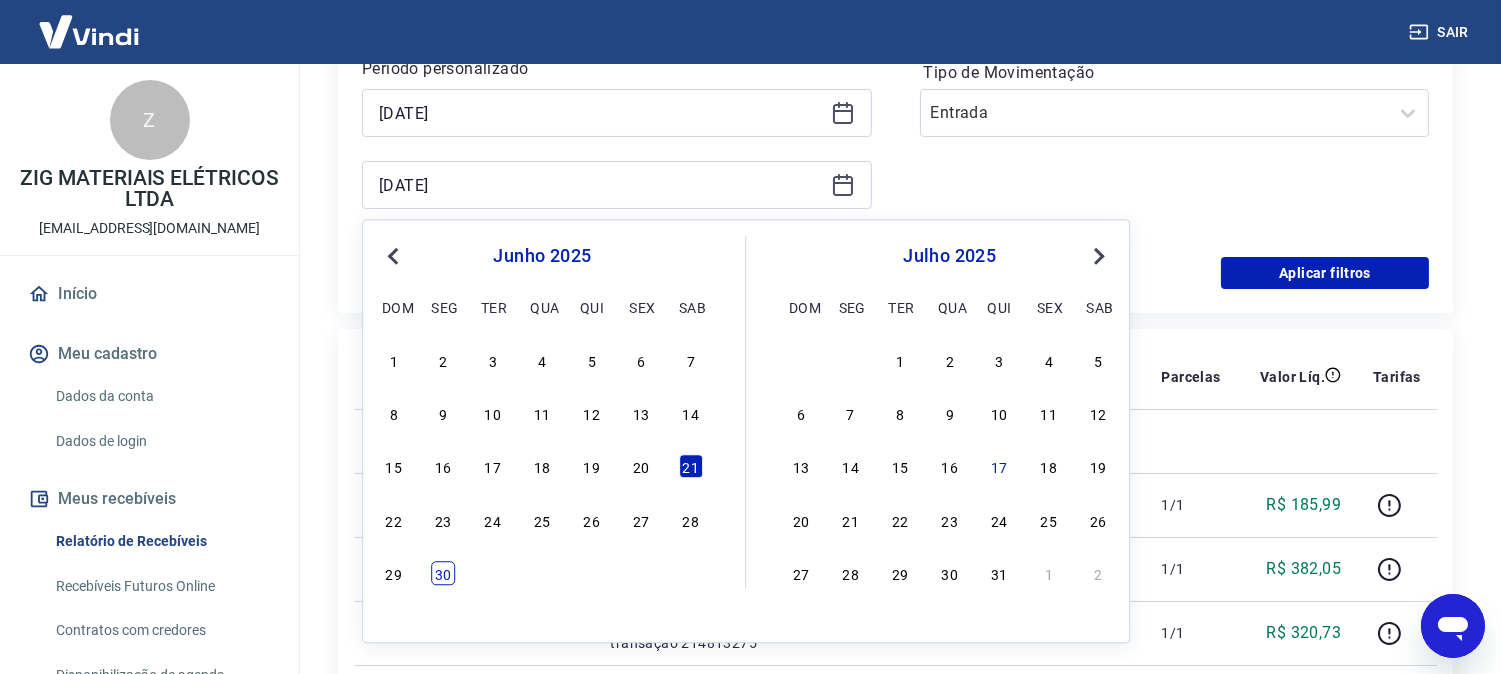 click on "30" at bounding box center (443, 573) 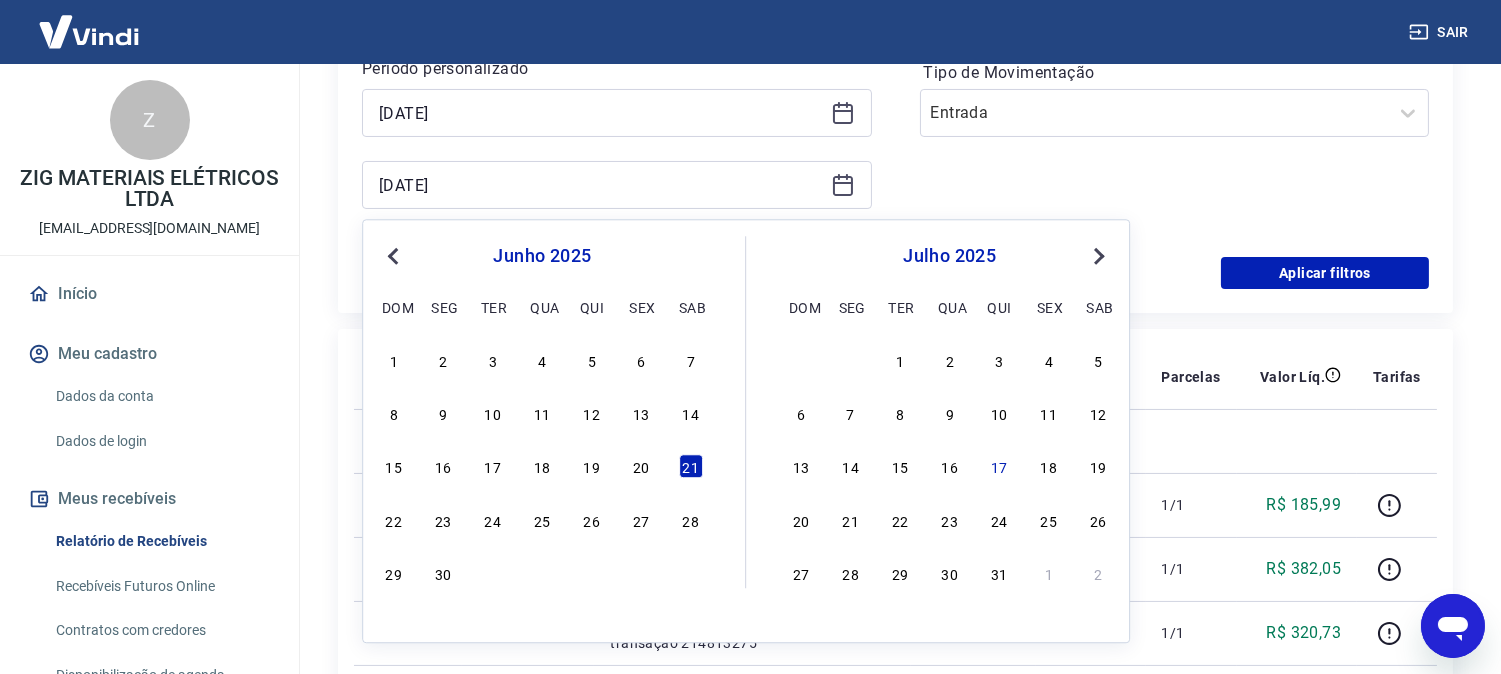 type on "[DATE]" 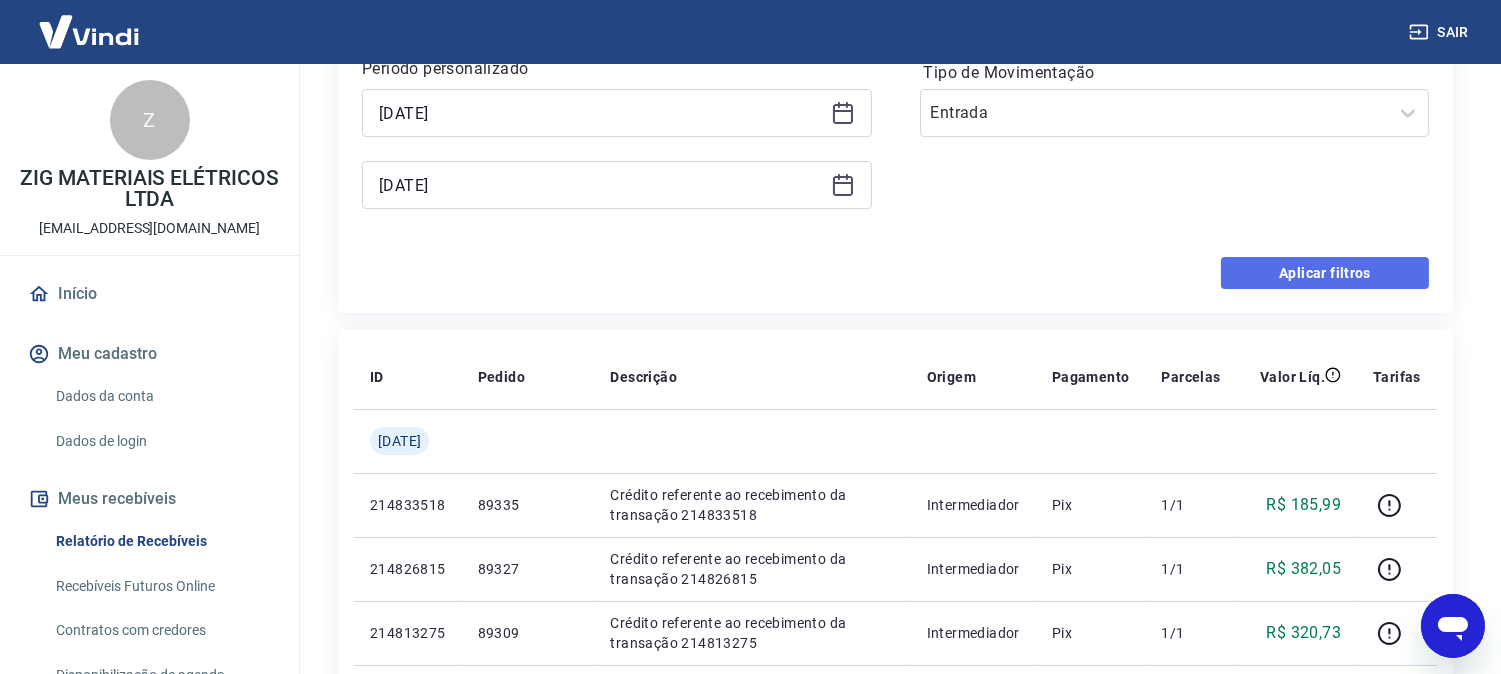 click on "Aplicar filtros" at bounding box center [1325, 273] 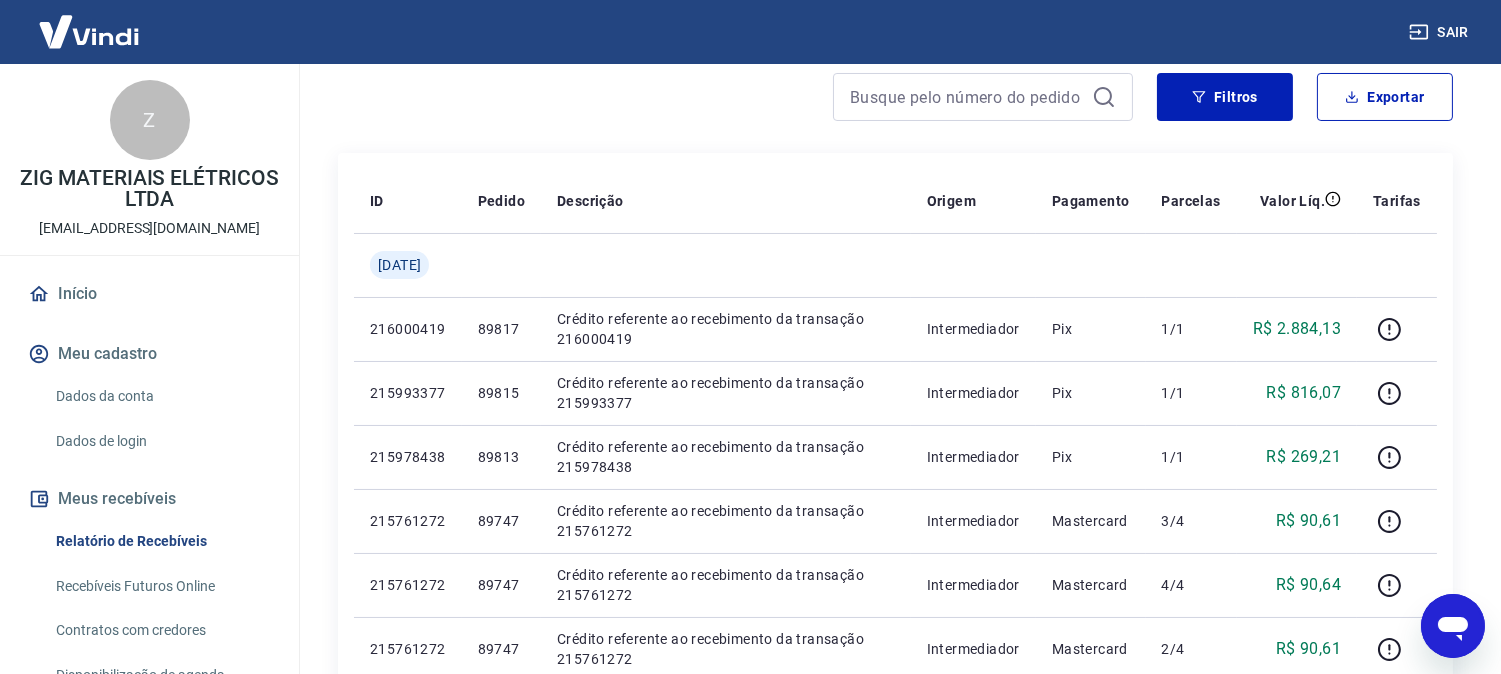 scroll, scrollTop: 0, scrollLeft: 0, axis: both 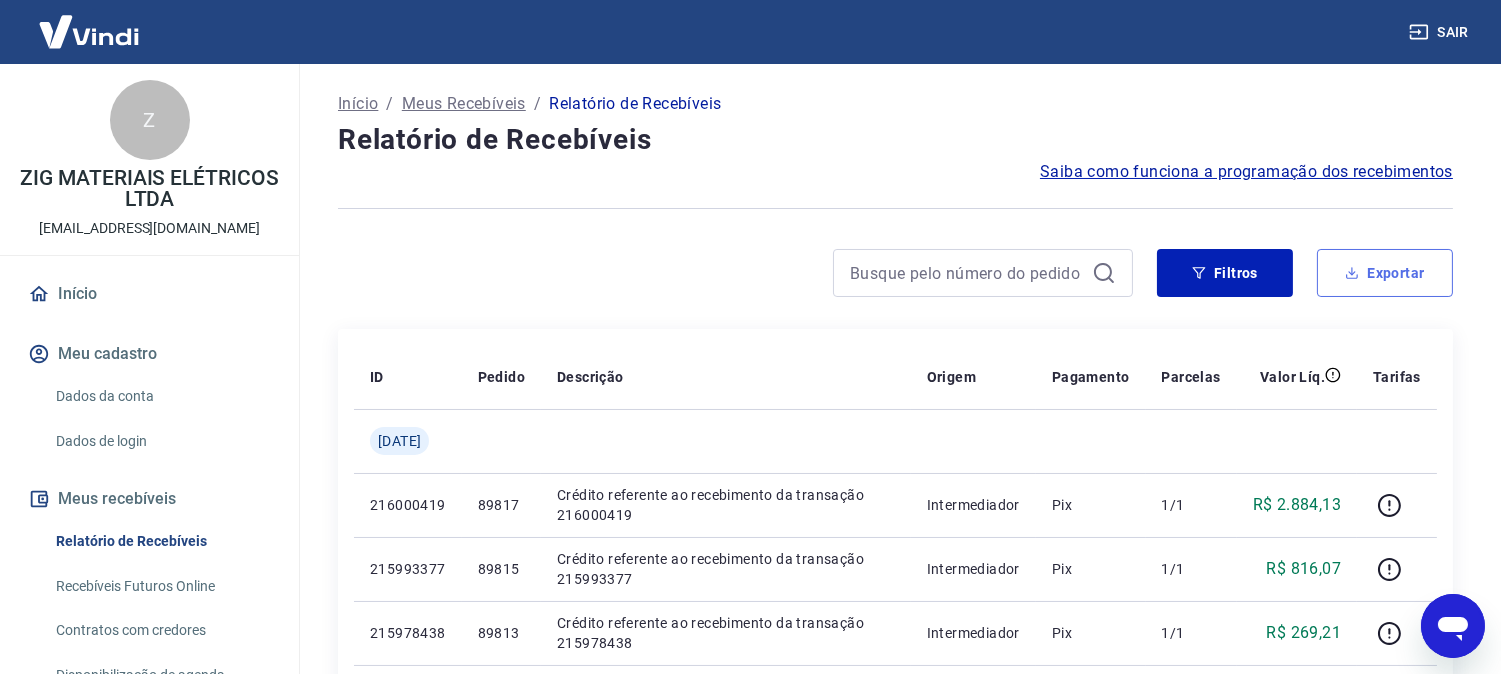 click on "Exportar" at bounding box center (1385, 273) 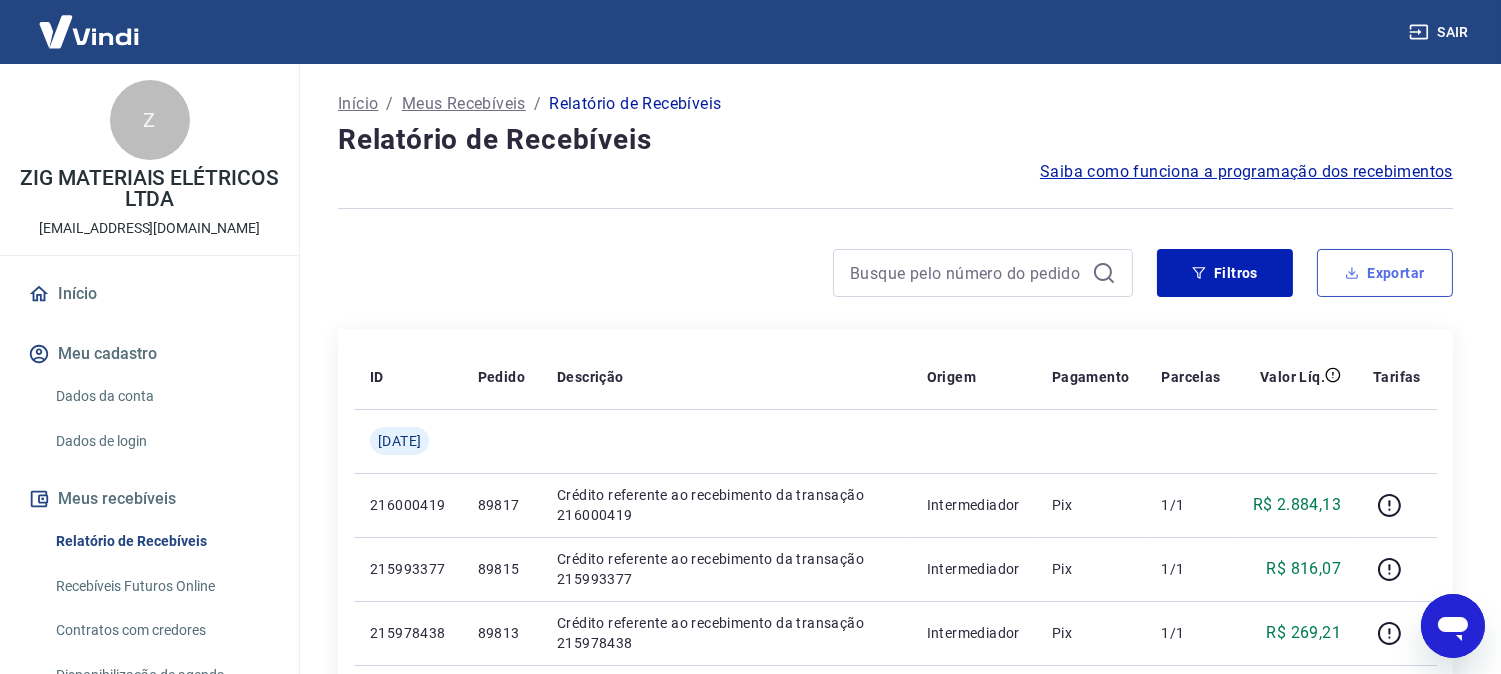 type on "[DATE]" 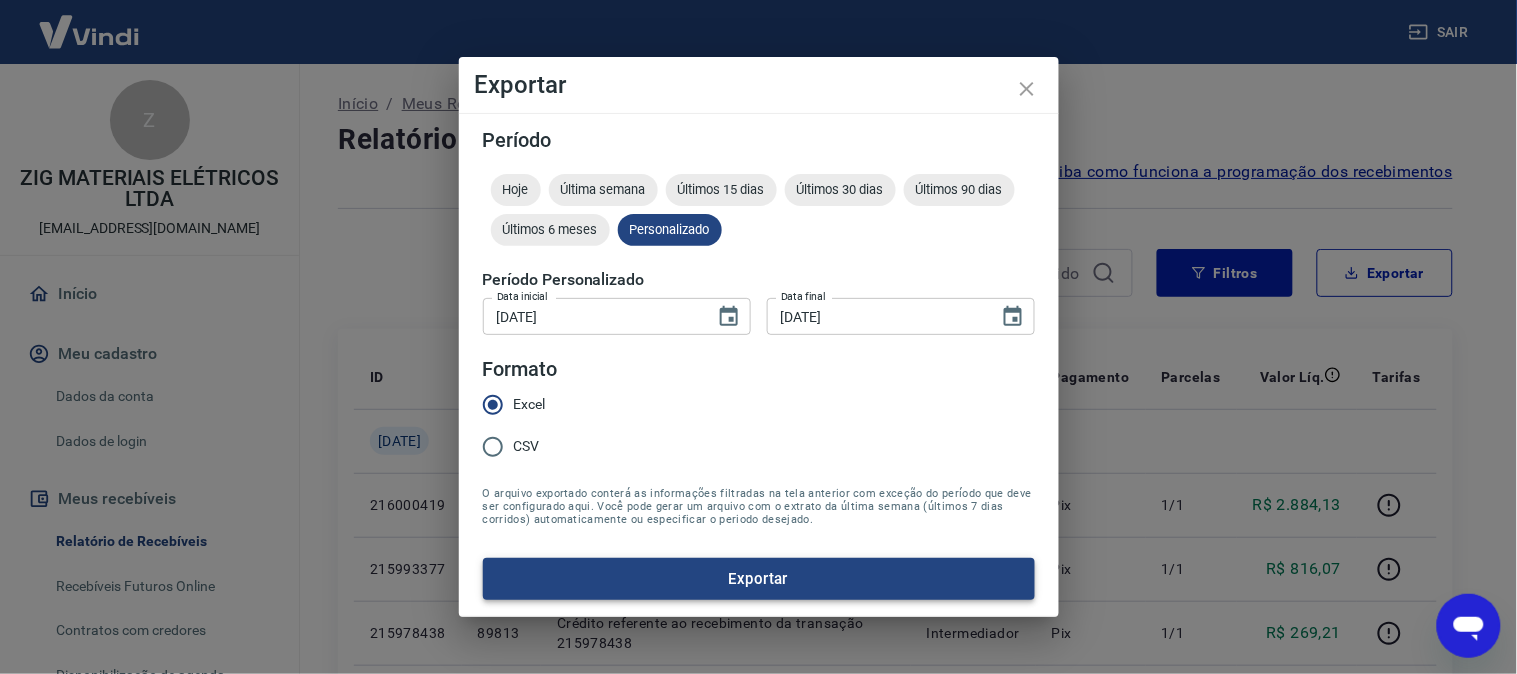 click on "Exportar" at bounding box center [759, 579] 